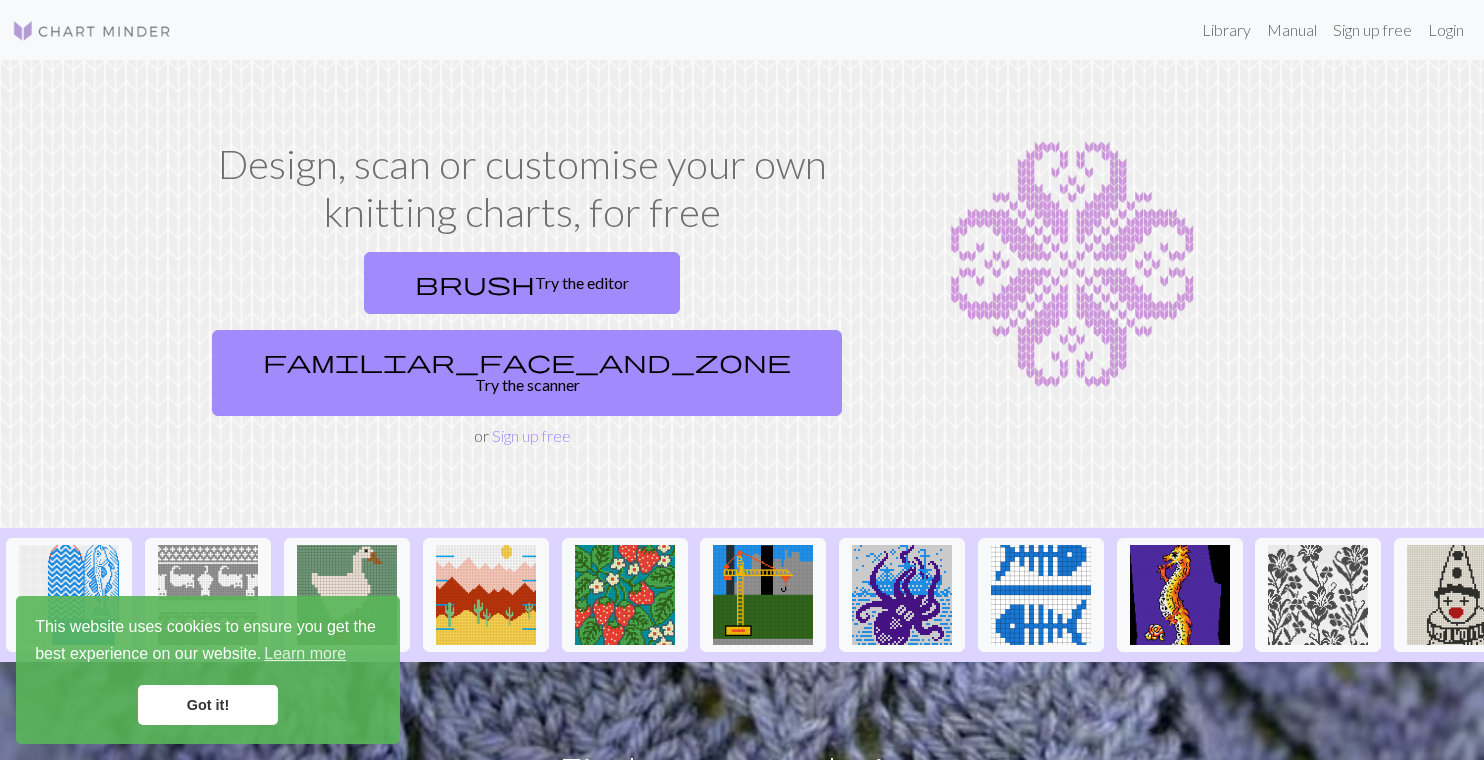scroll, scrollTop: 0, scrollLeft: 0, axis: both 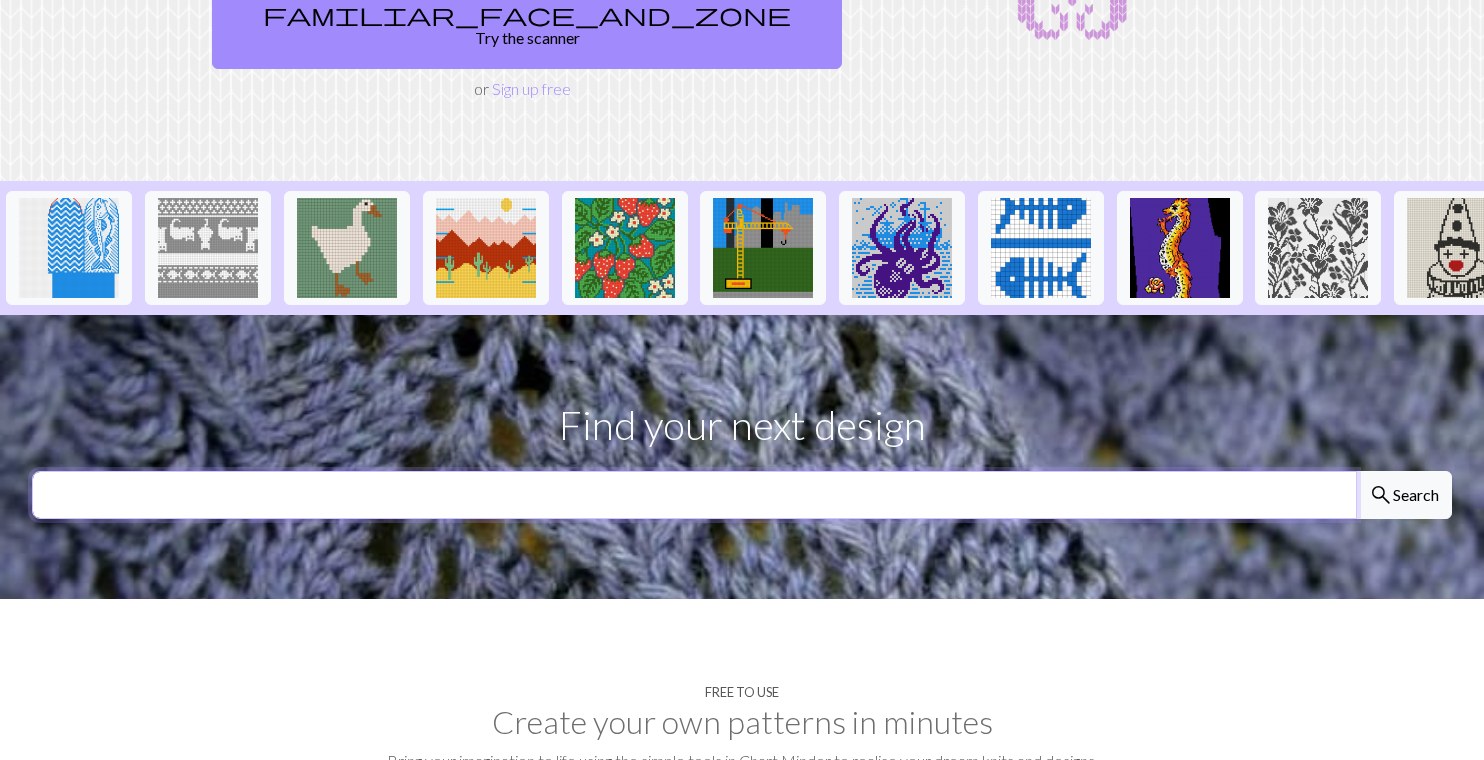 click at bounding box center [694, 495] 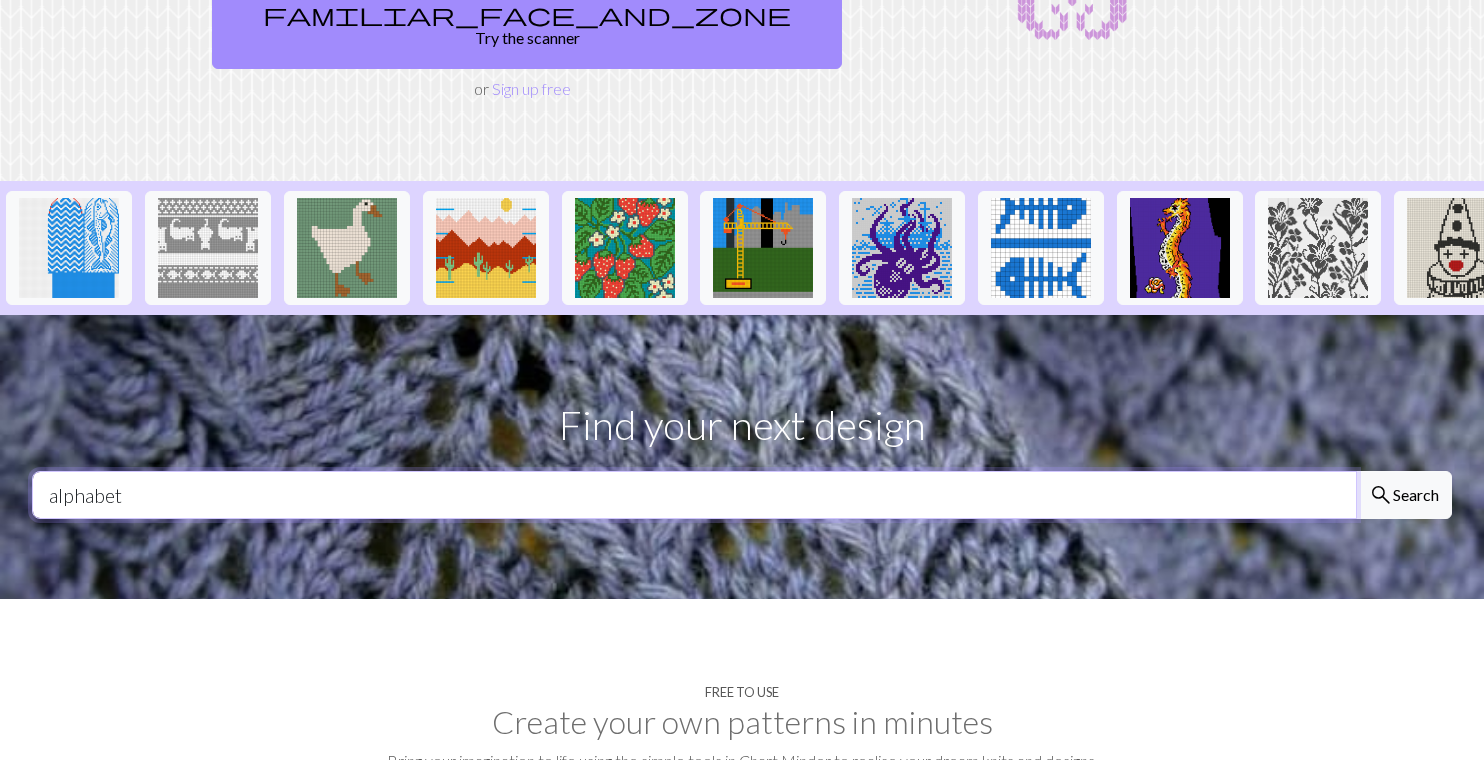 type on "alphabet" 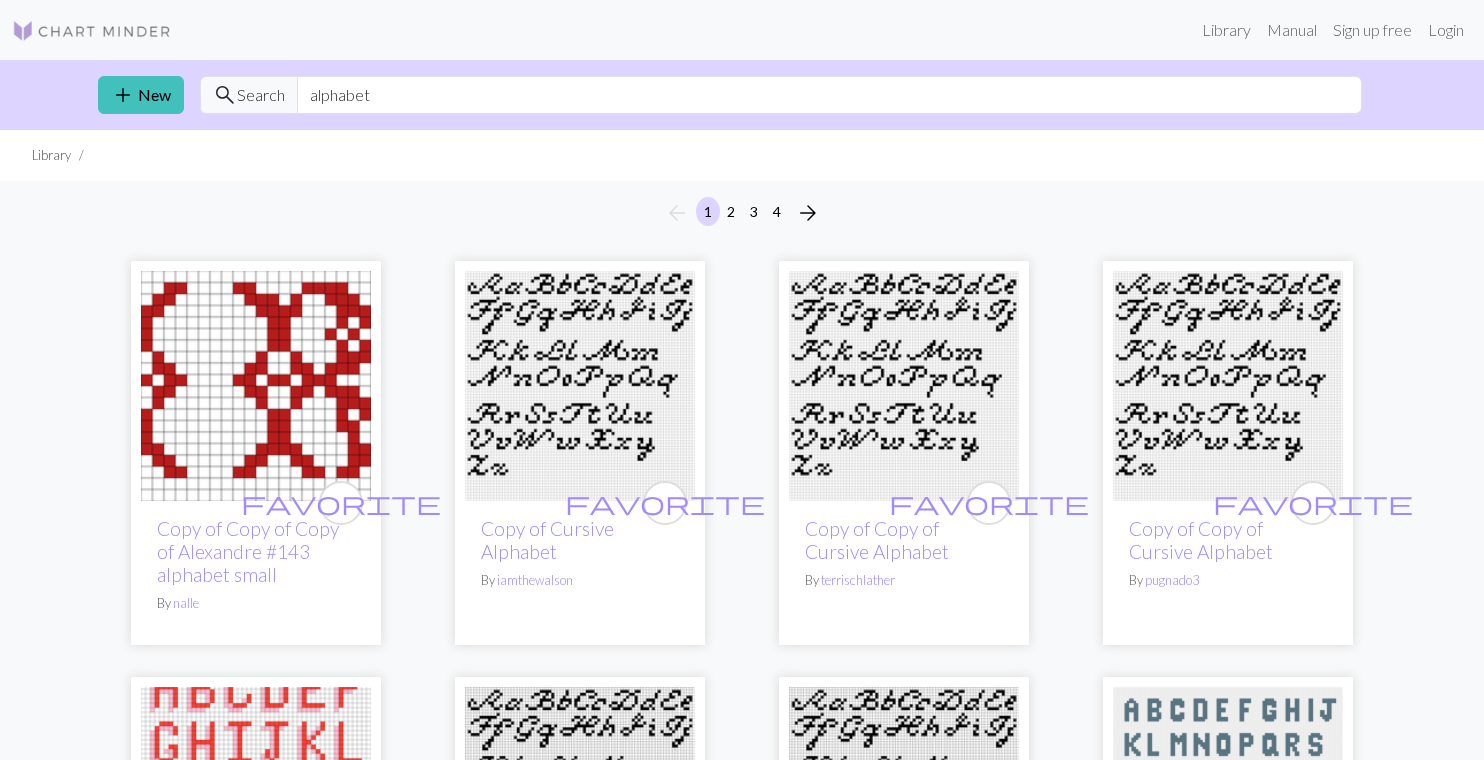 scroll, scrollTop: 0, scrollLeft: 0, axis: both 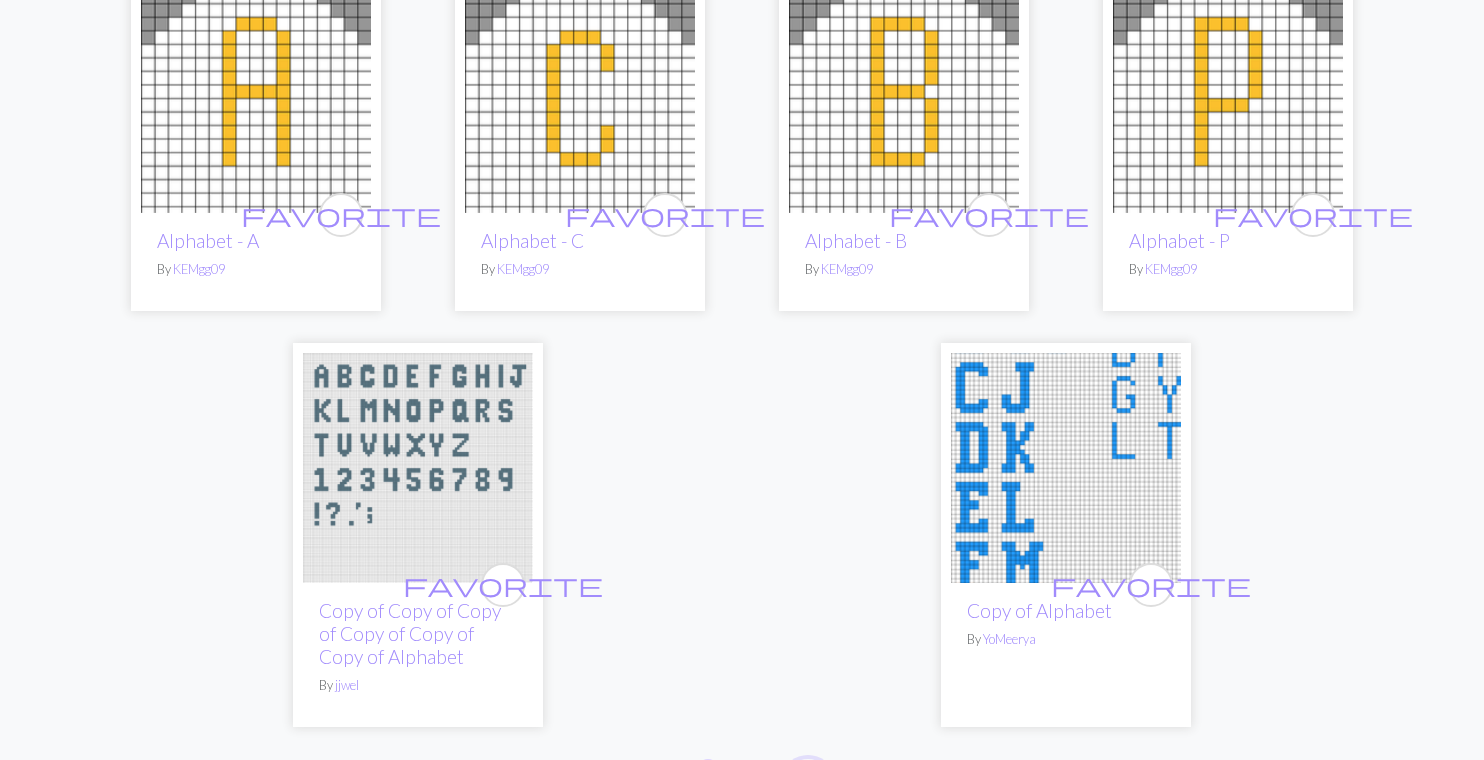 click on "arrow_forward" at bounding box center [808, 775] 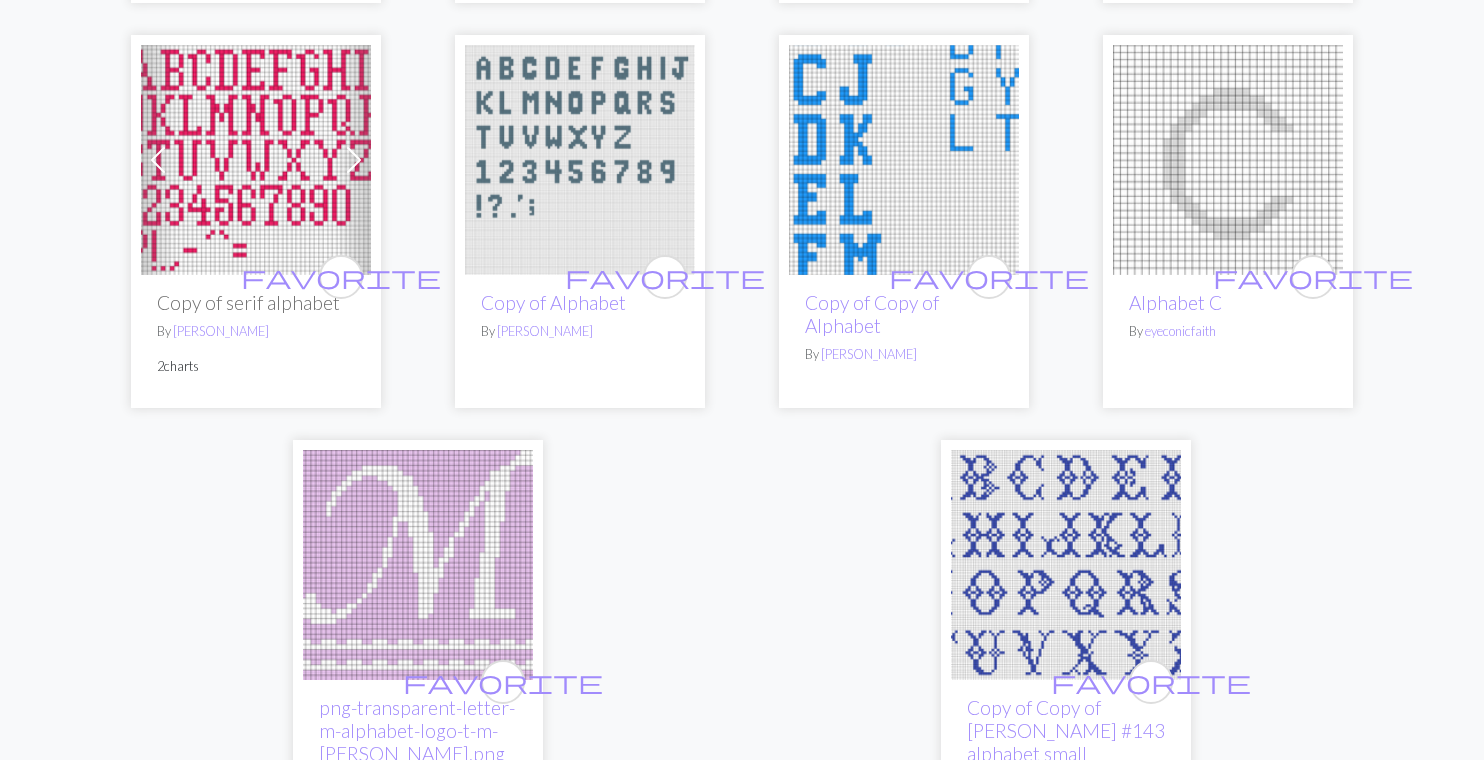 scroll, scrollTop: 5074, scrollLeft: 0, axis: vertical 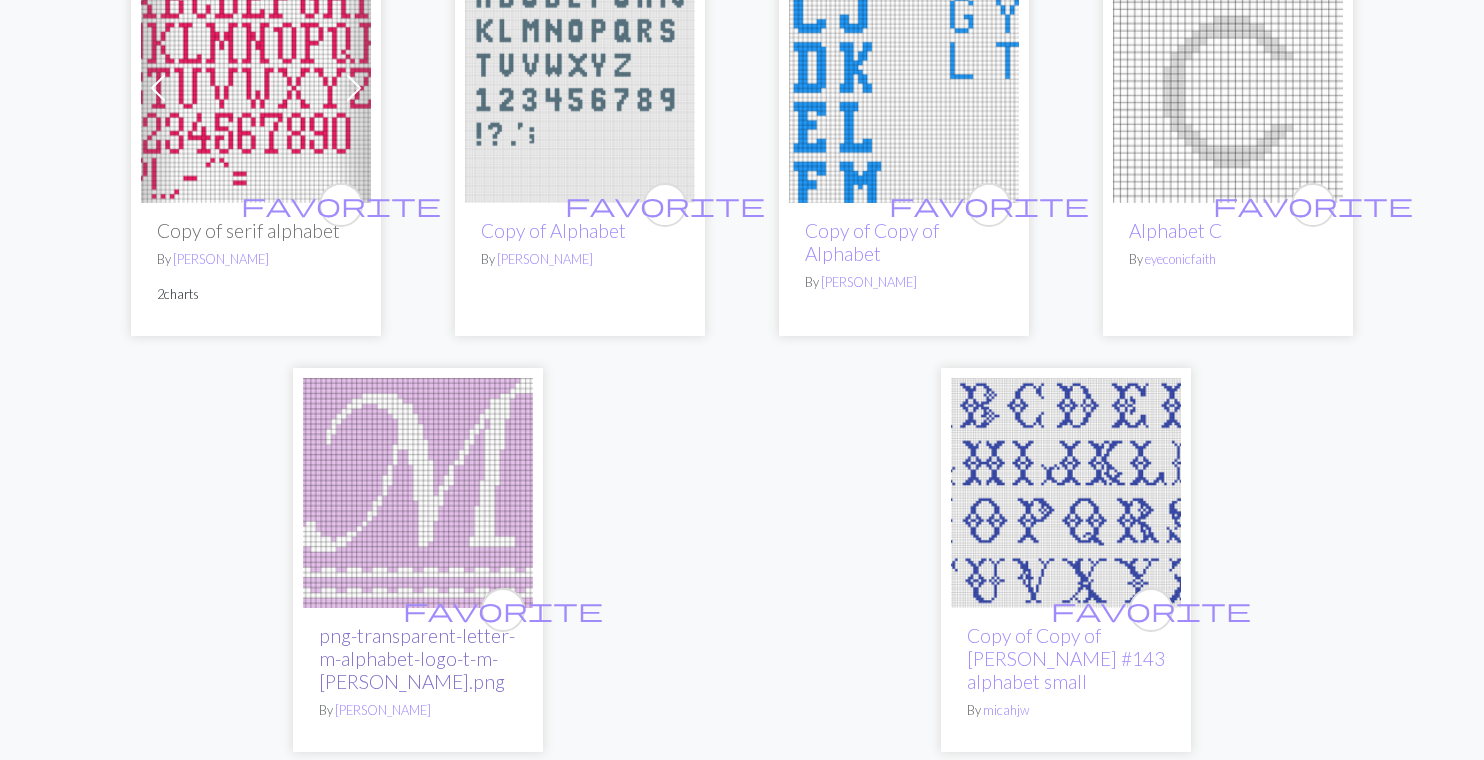 click on "png-transparent-letter-m-alphabet-logo-t-m-[PERSON_NAME].png" at bounding box center (417, 658) 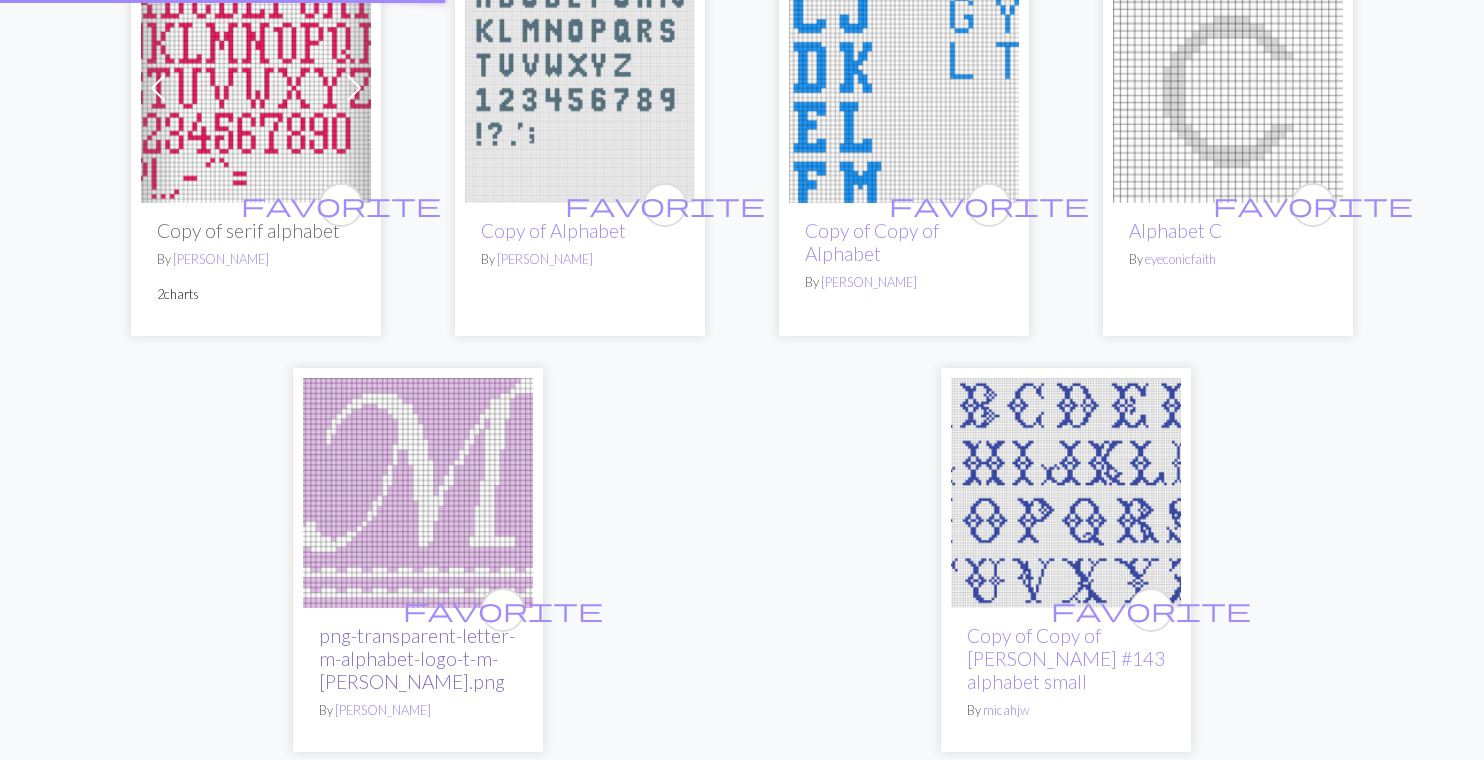 scroll, scrollTop: 0, scrollLeft: 0, axis: both 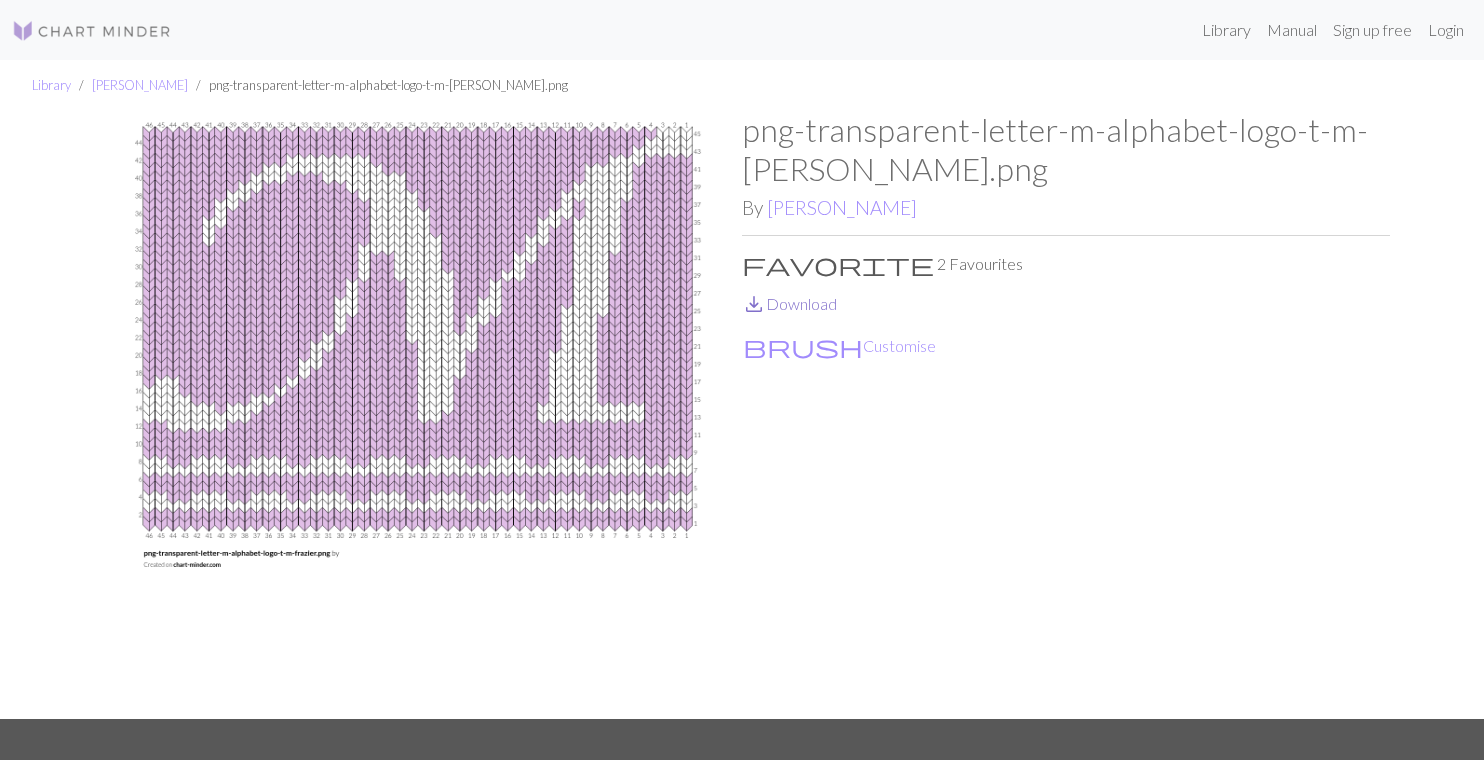 click on "save_alt  Download" at bounding box center [789, 303] 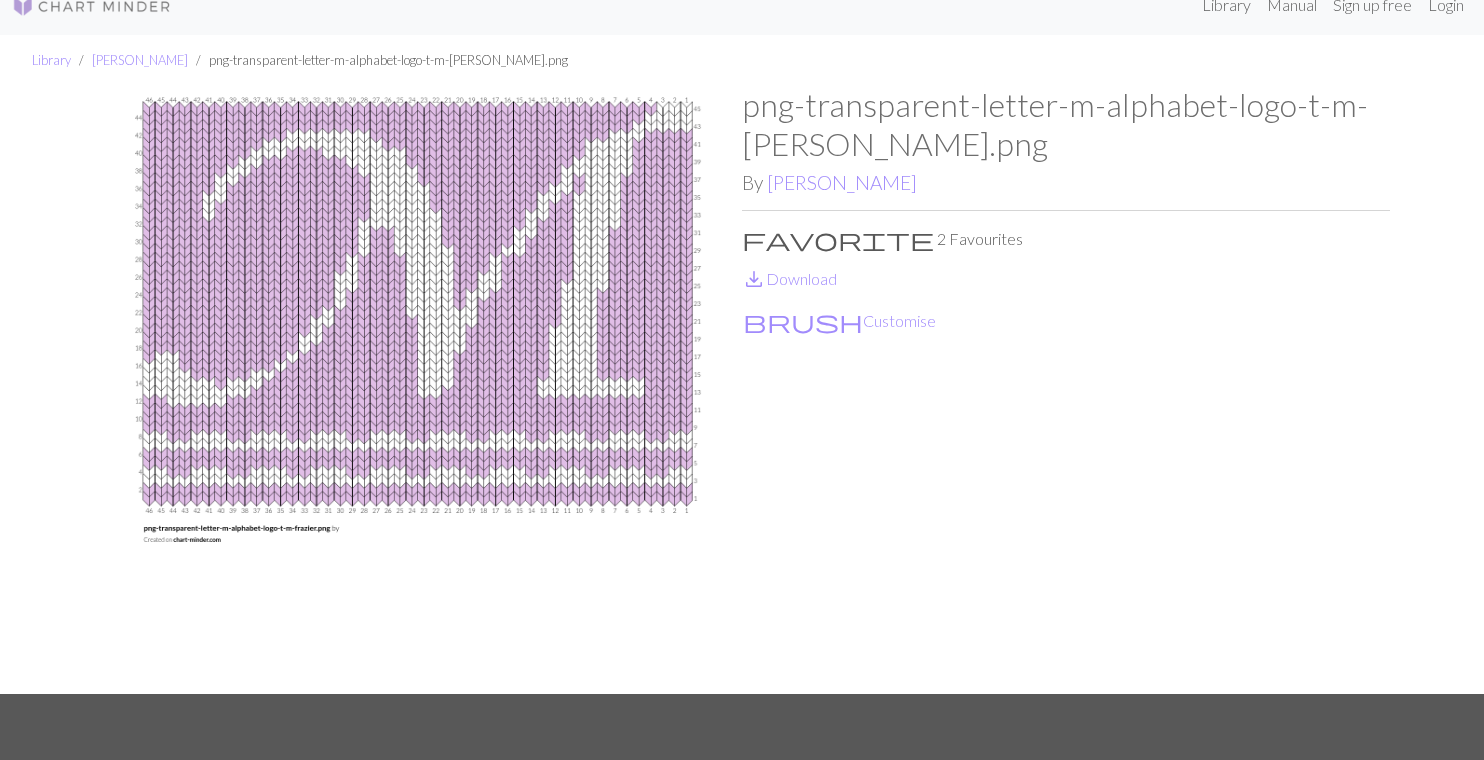 scroll, scrollTop: 0, scrollLeft: 0, axis: both 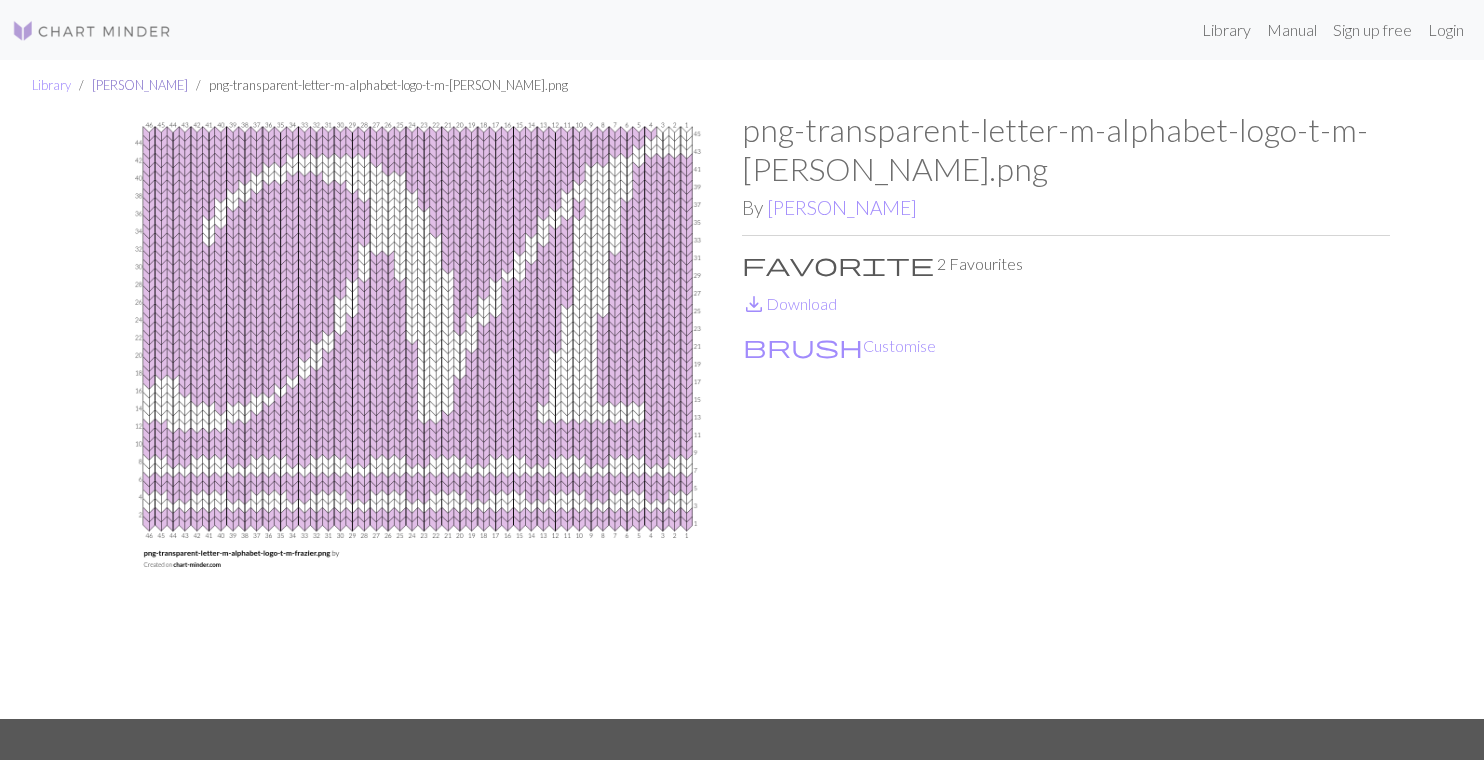 click on "[PERSON_NAME]" at bounding box center (140, 85) 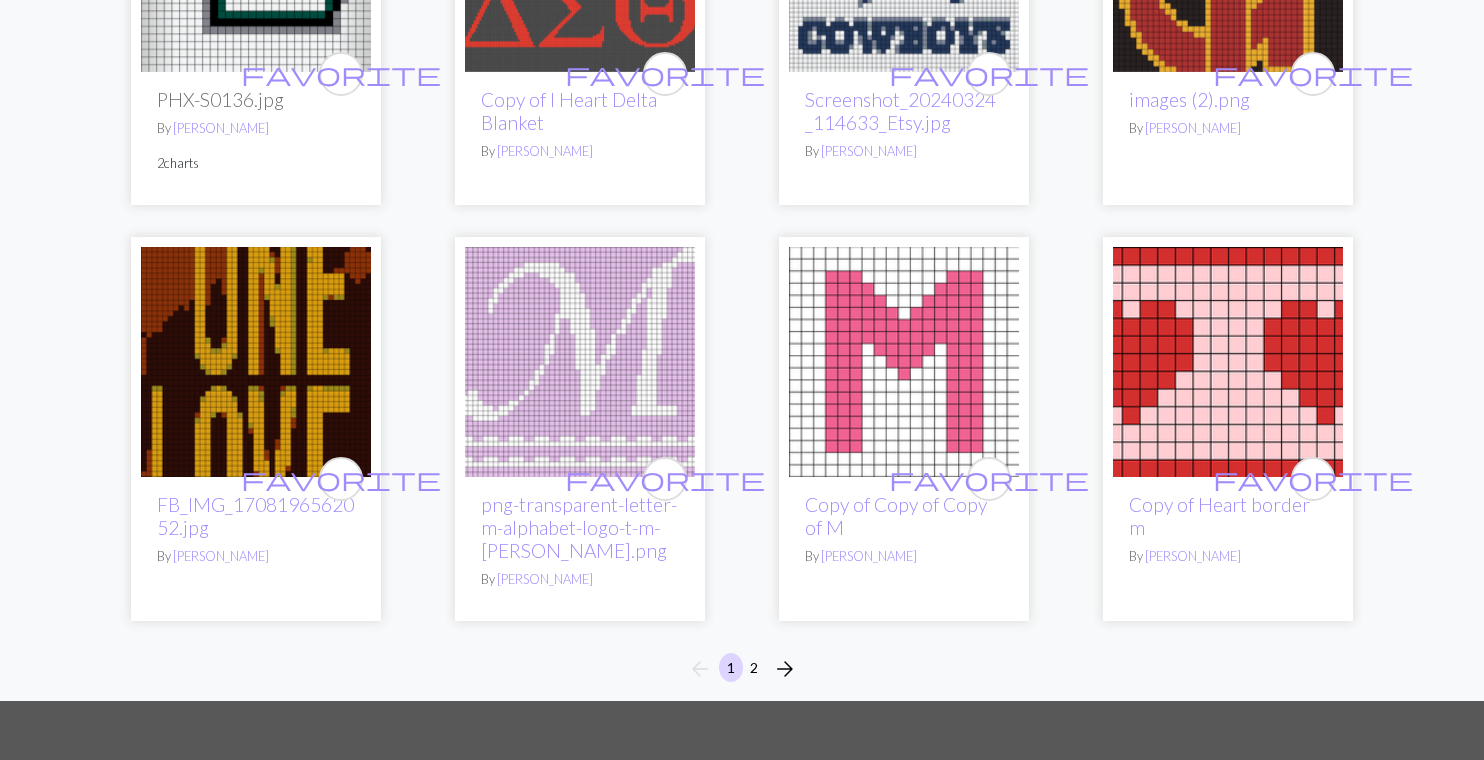 scroll, scrollTop: 1432, scrollLeft: 0, axis: vertical 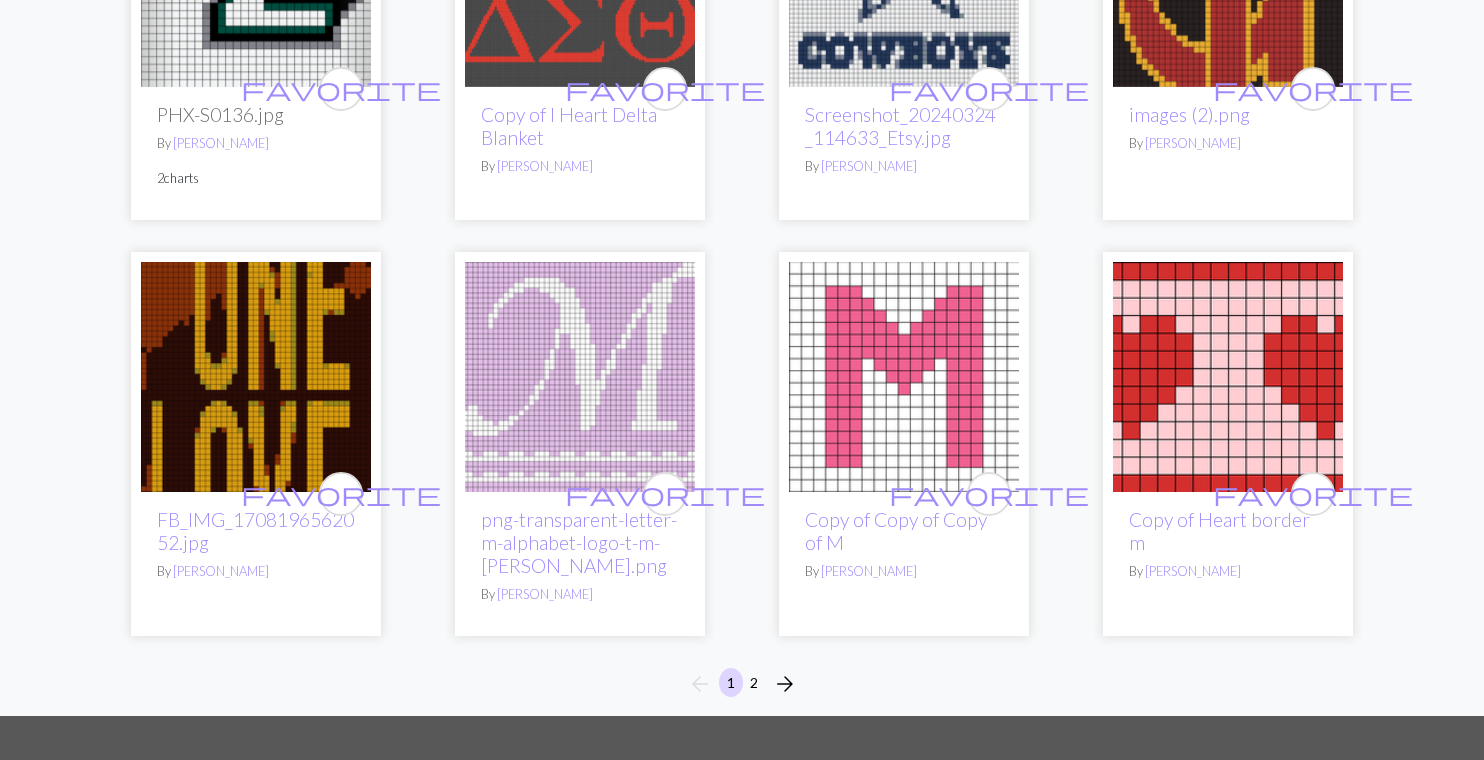 click at bounding box center (1228, 377) 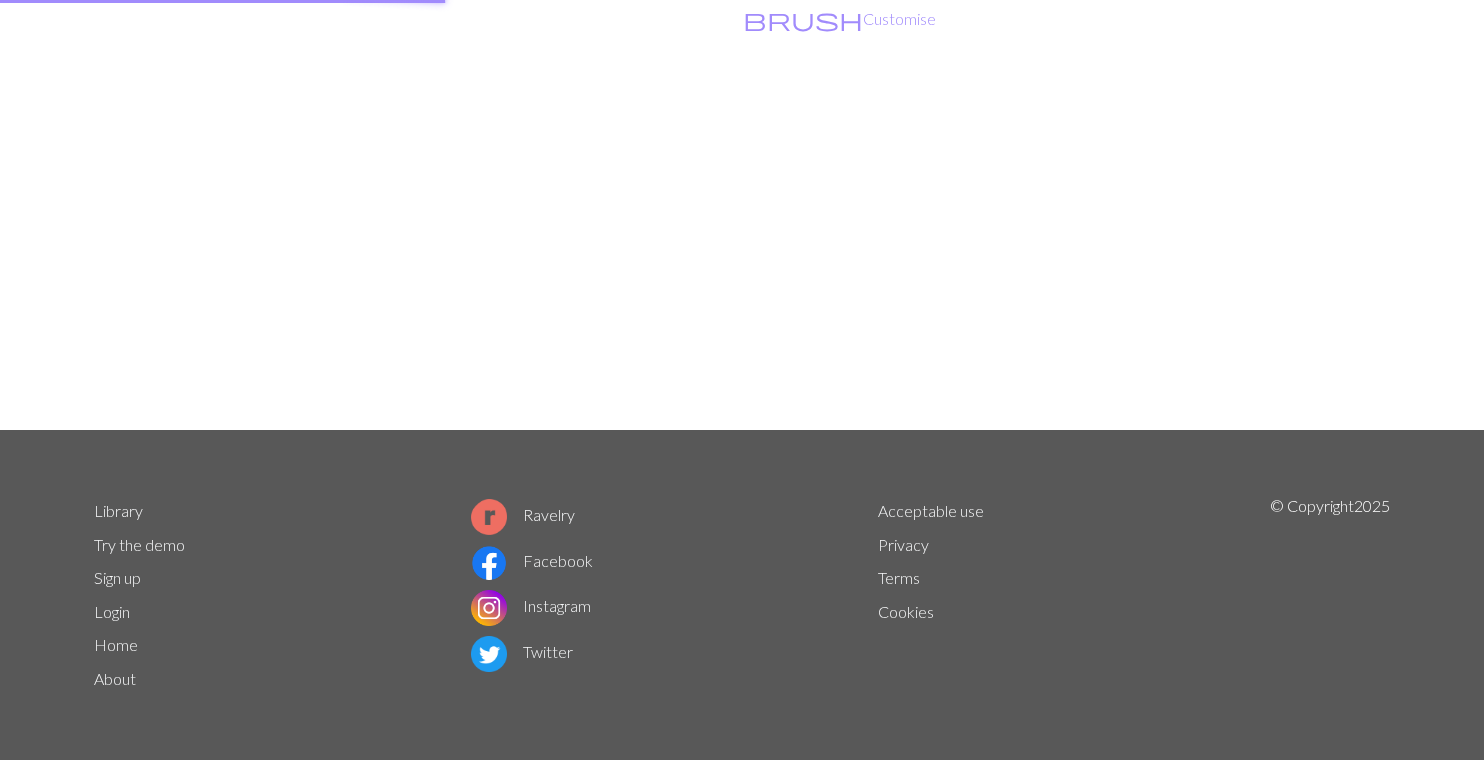 scroll, scrollTop: 0, scrollLeft: 0, axis: both 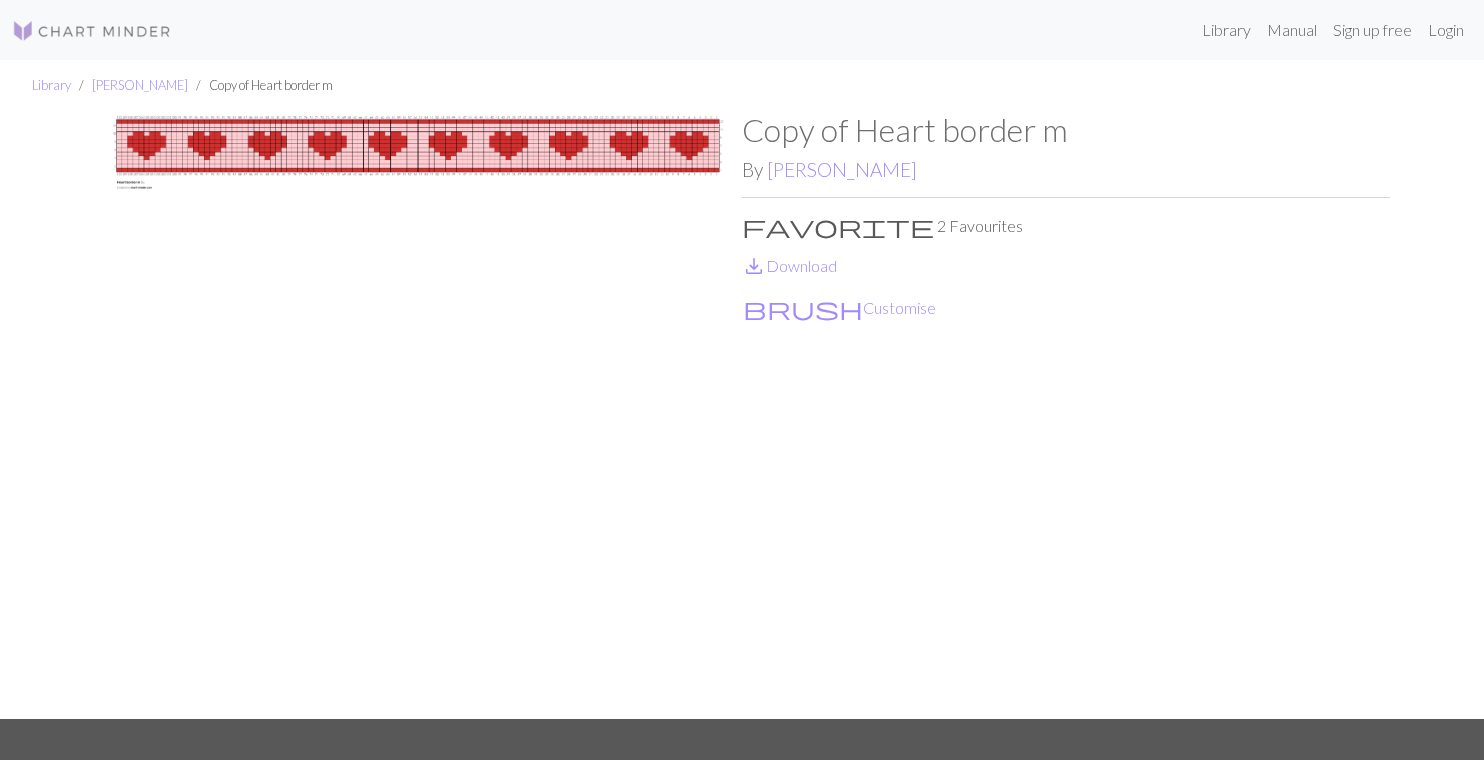 click at bounding box center (418, 415) 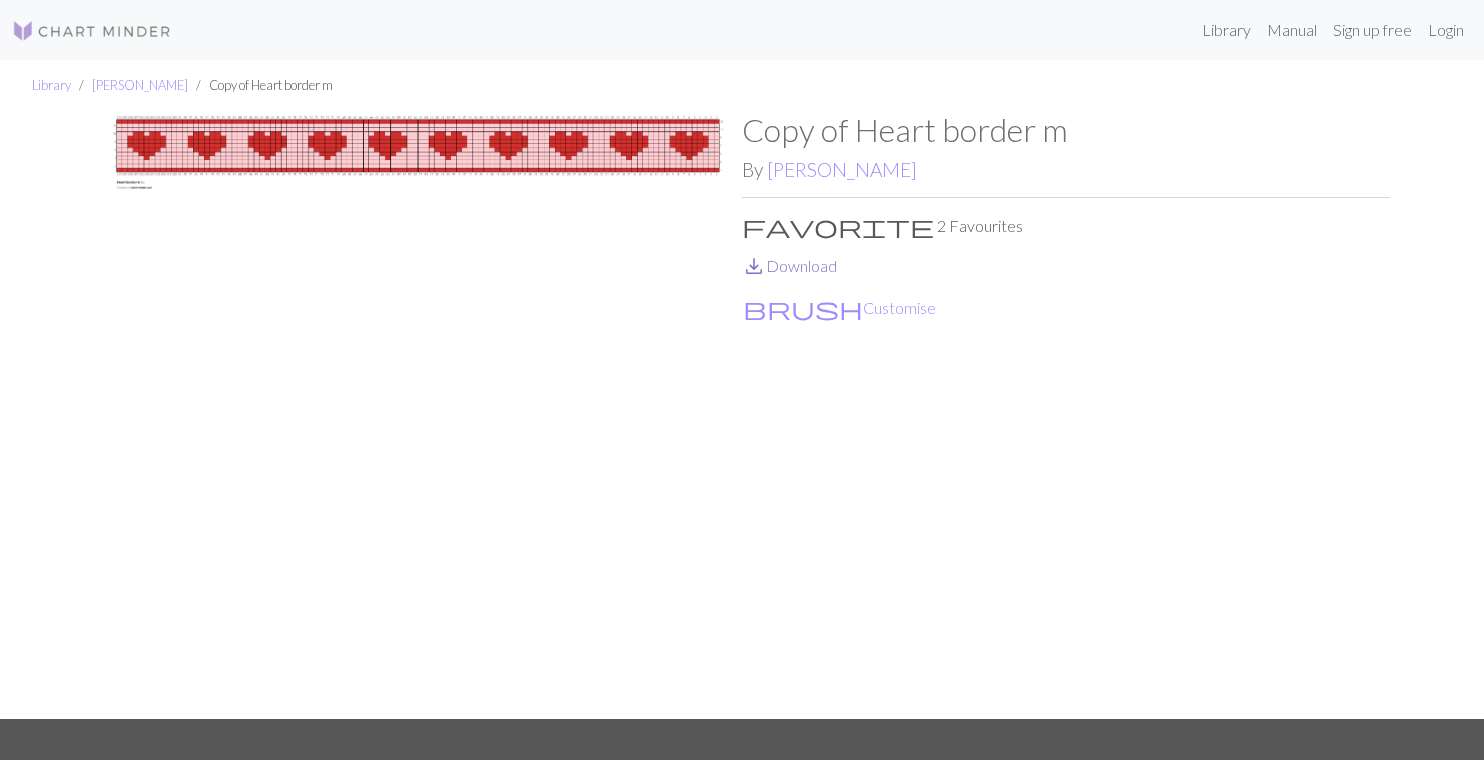 click on "save_alt  Download" at bounding box center [789, 265] 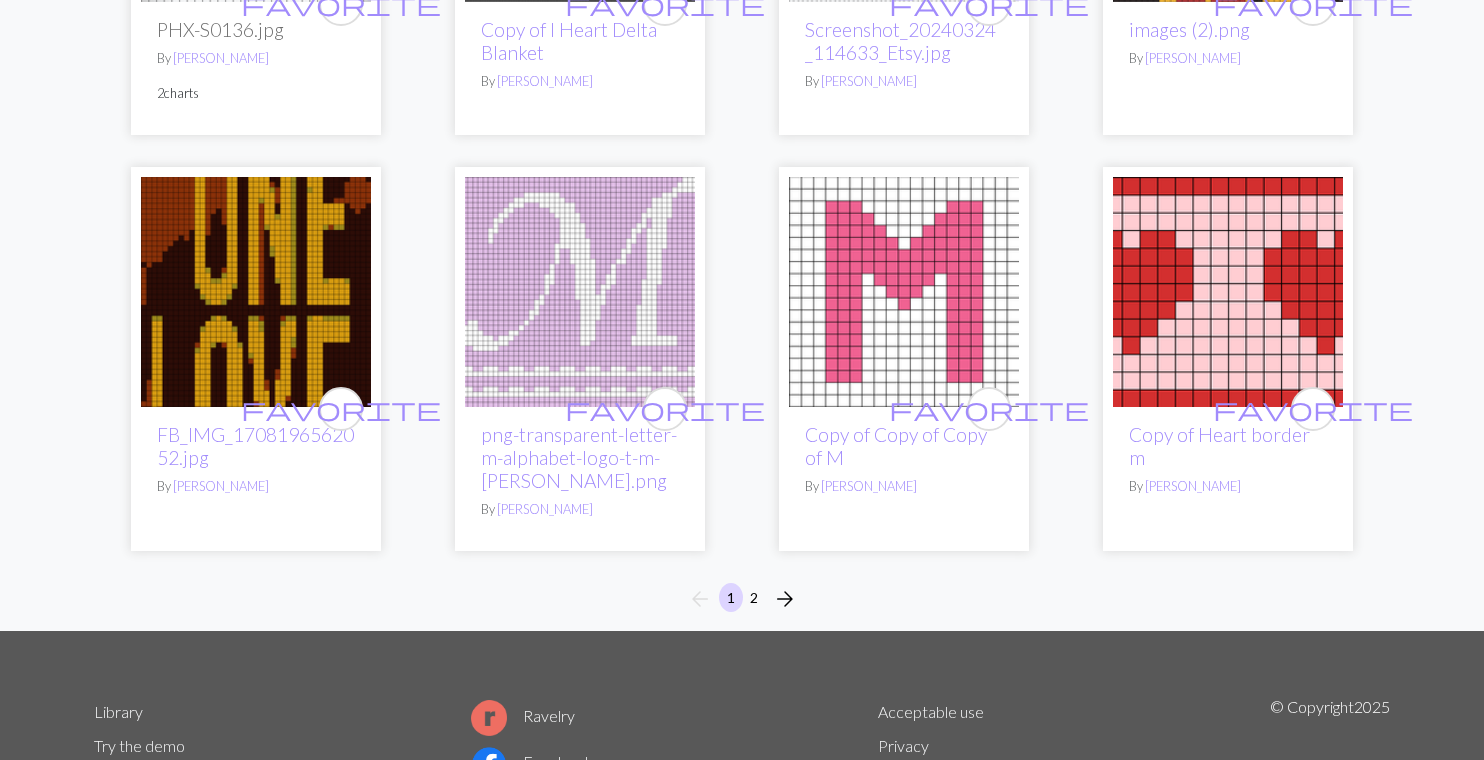 scroll, scrollTop: 1718, scrollLeft: 0, axis: vertical 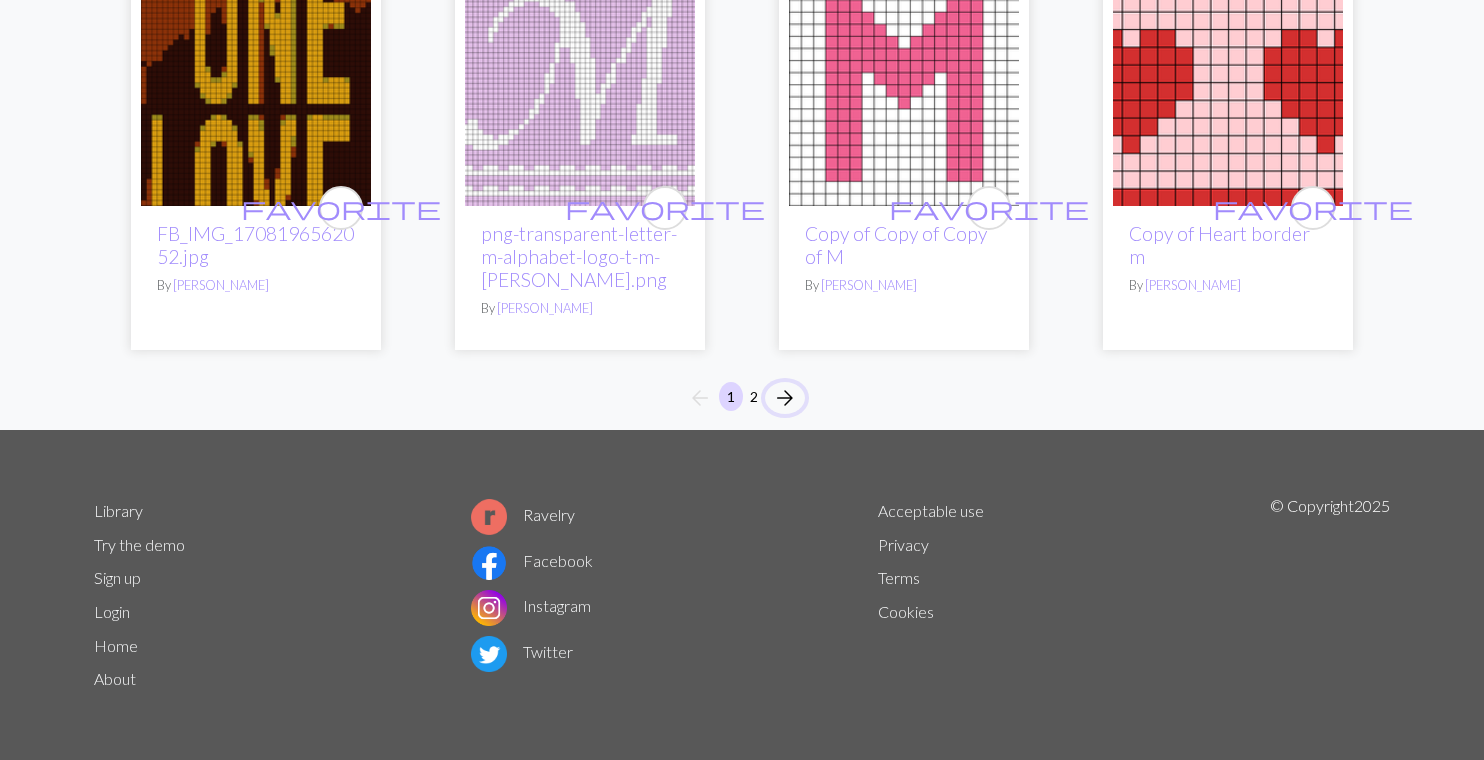 click on "arrow_forward" at bounding box center [785, 398] 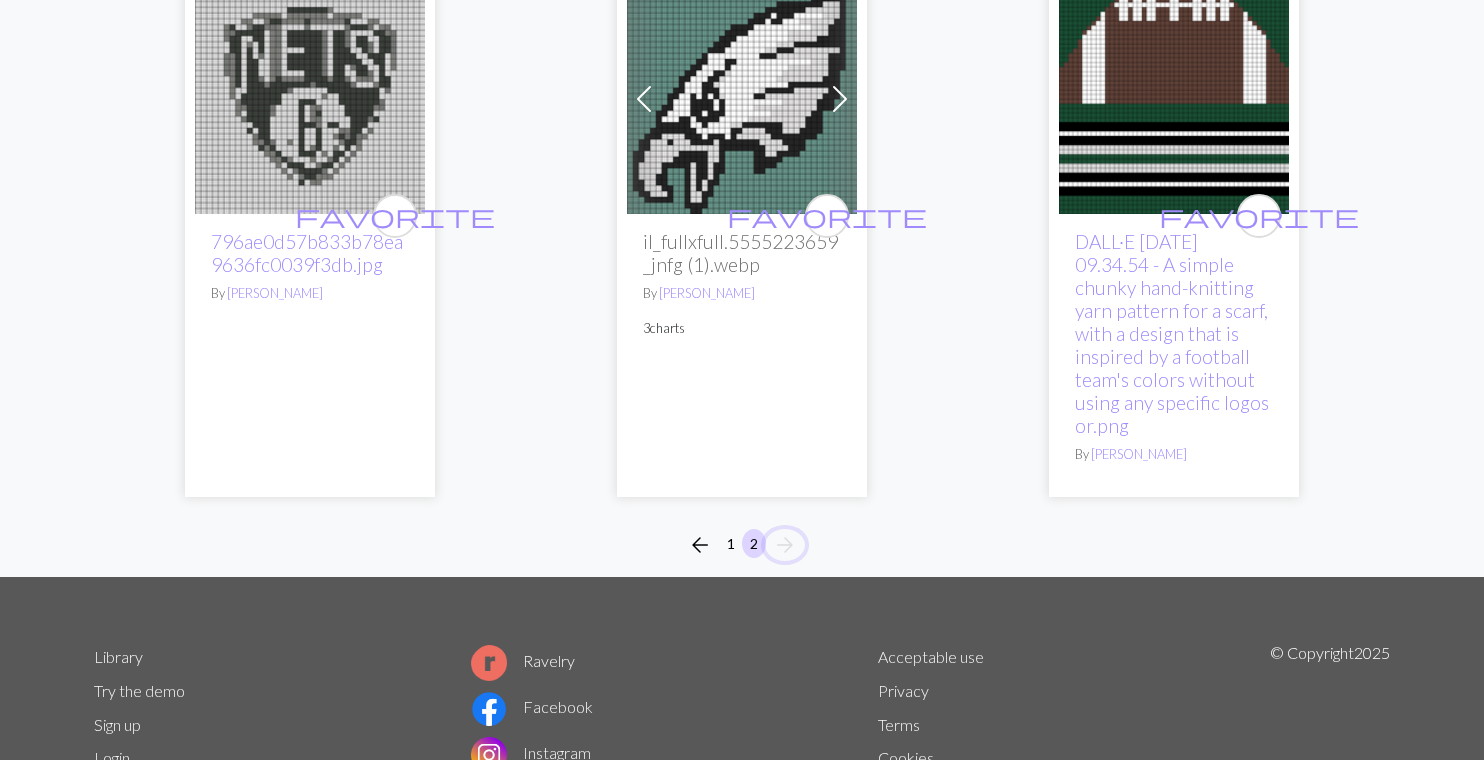 scroll, scrollTop: 1452, scrollLeft: 0, axis: vertical 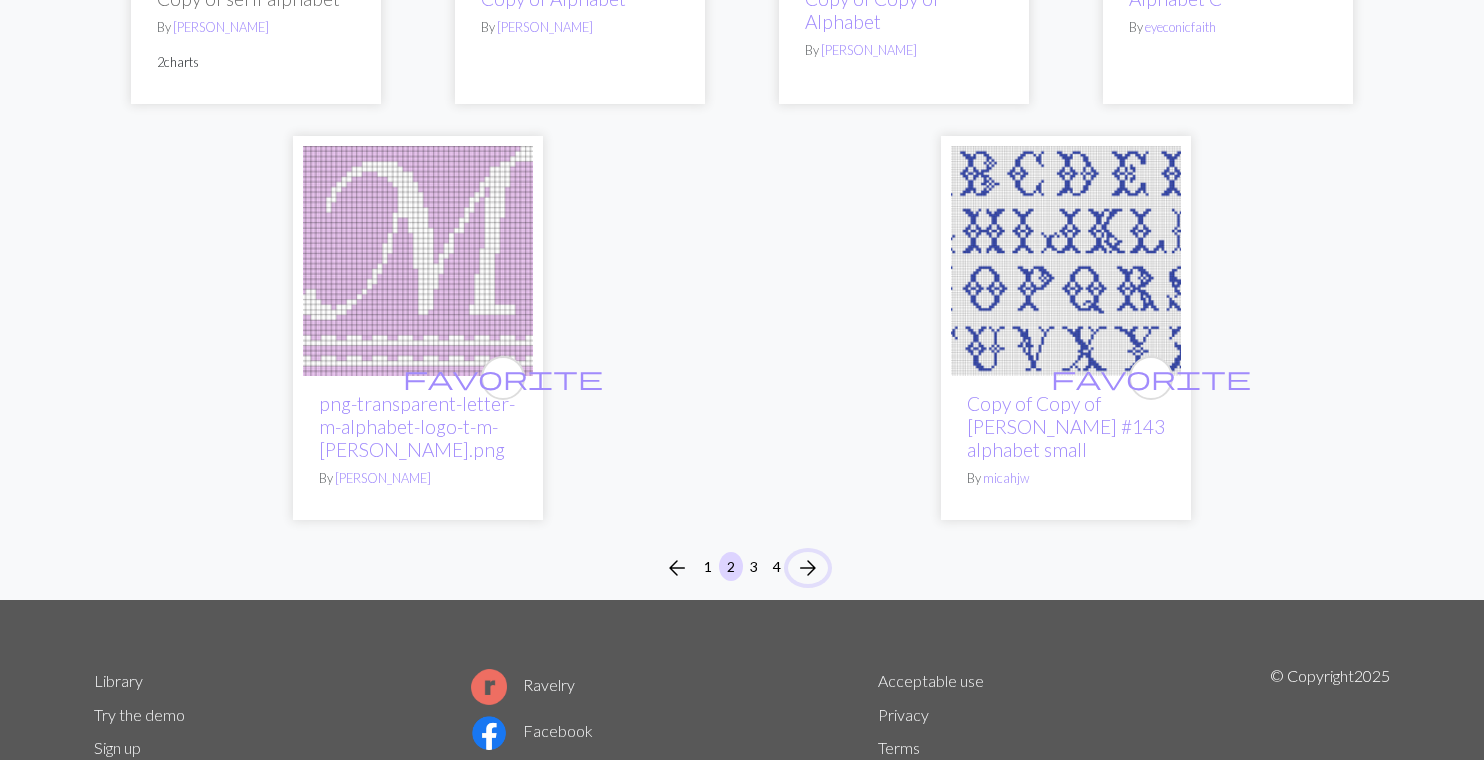 click on "arrow_forward" at bounding box center (808, 568) 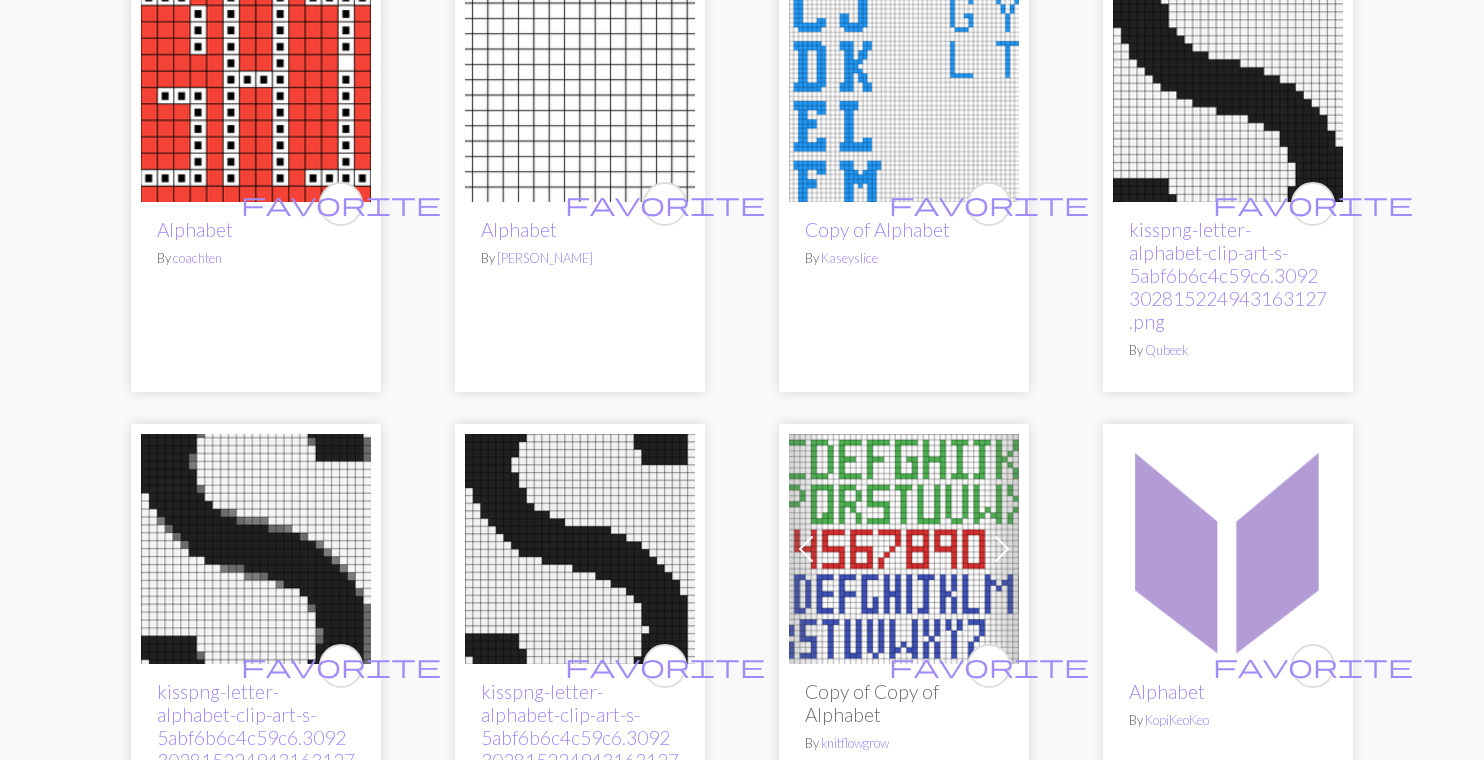 scroll, scrollTop: 1598, scrollLeft: 0, axis: vertical 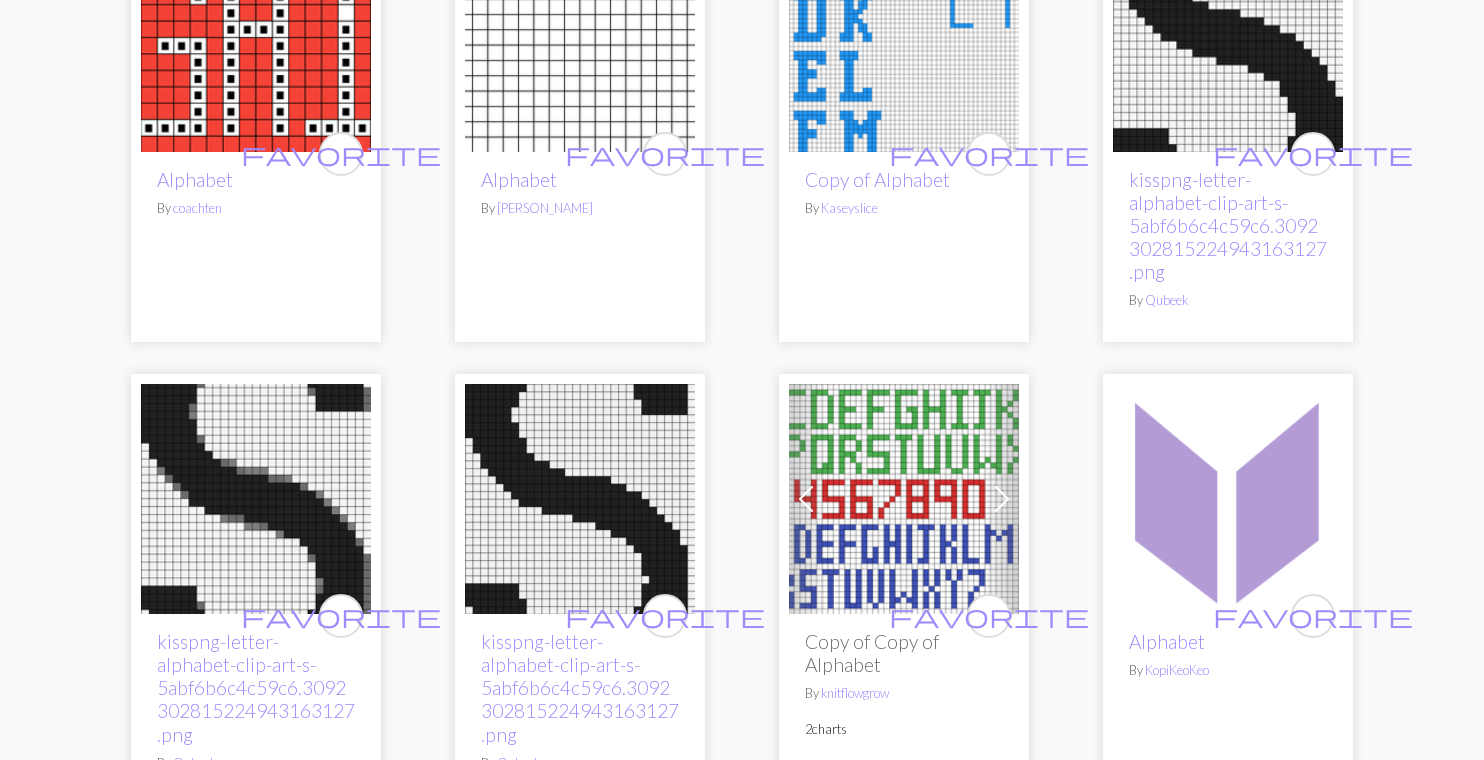 click at bounding box center (256, 37) 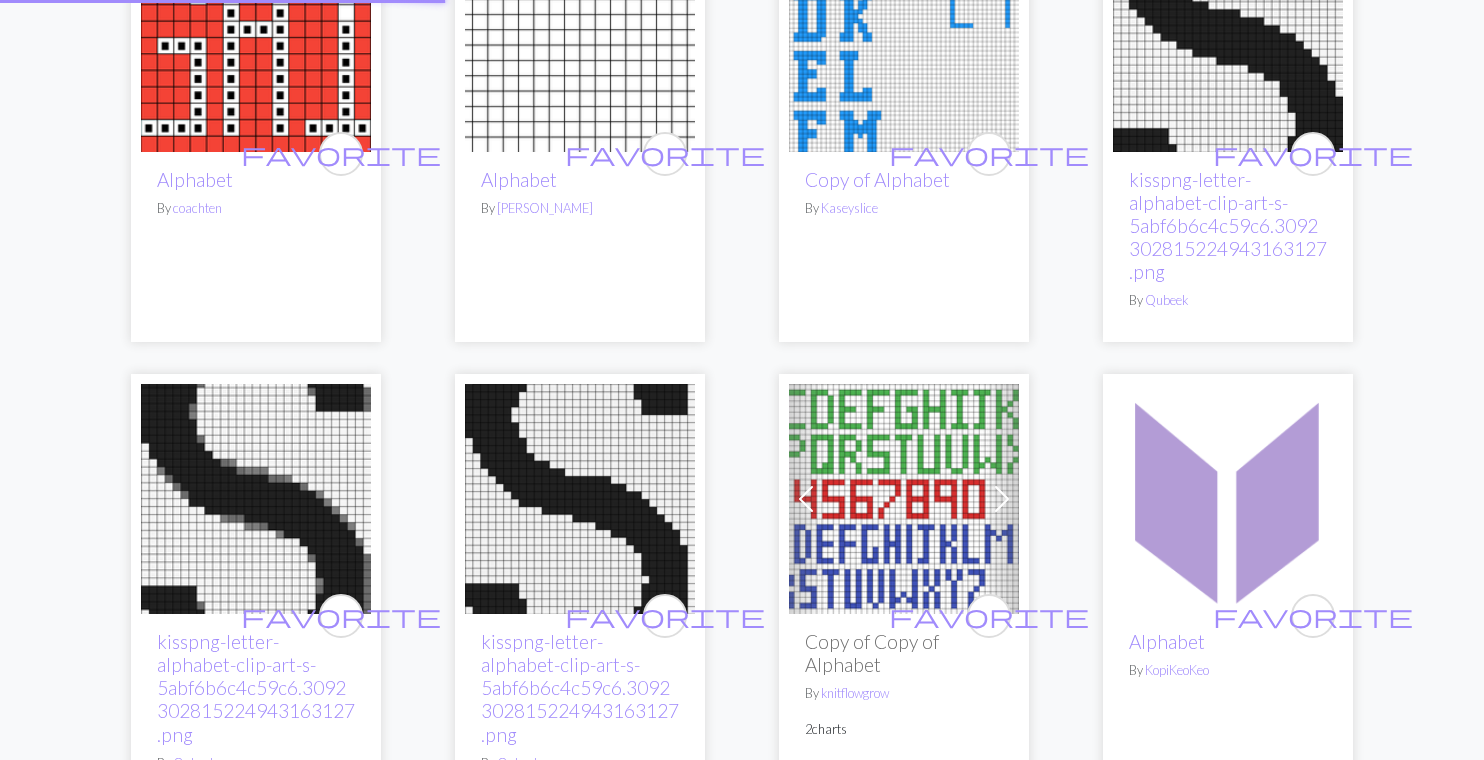scroll, scrollTop: 0, scrollLeft: 0, axis: both 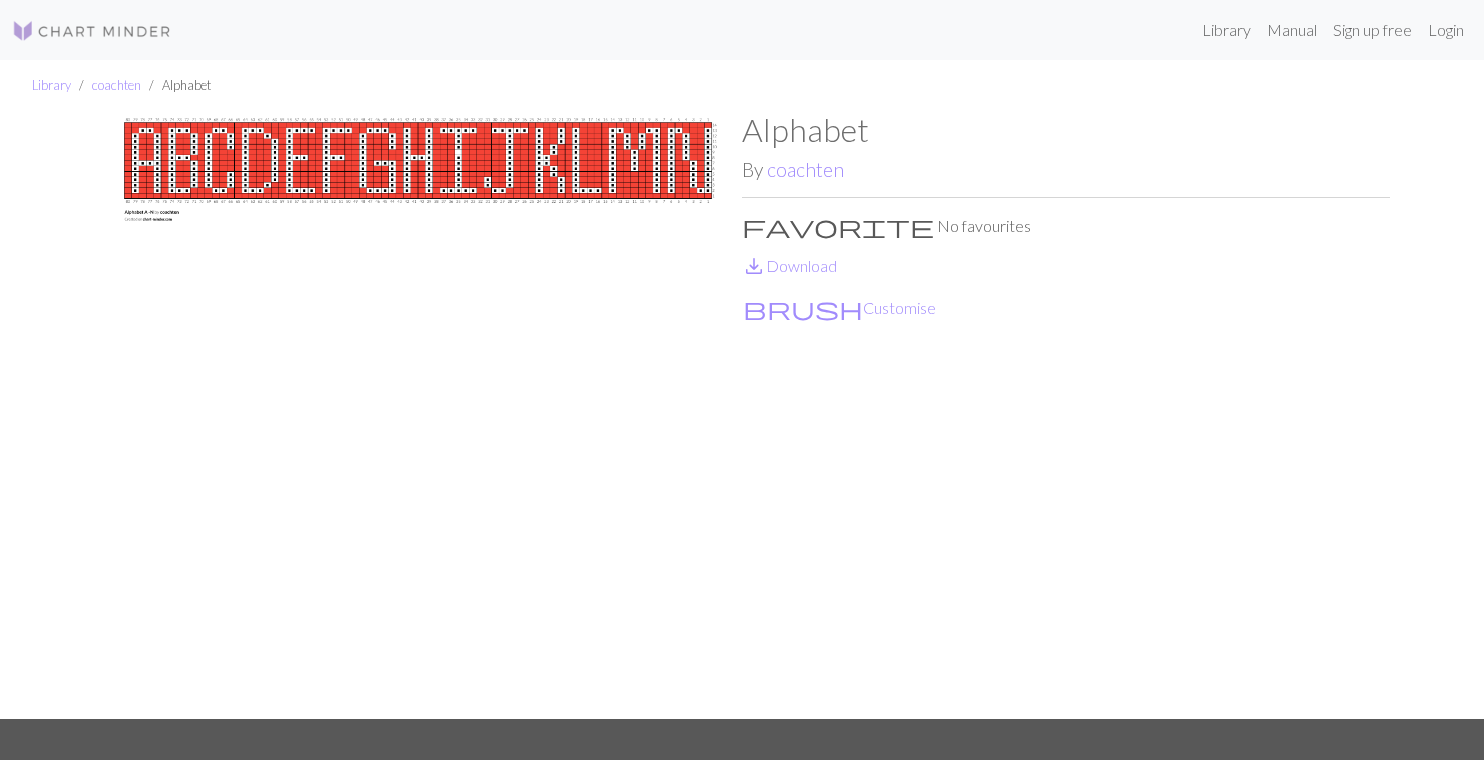 click at bounding box center [418, 415] 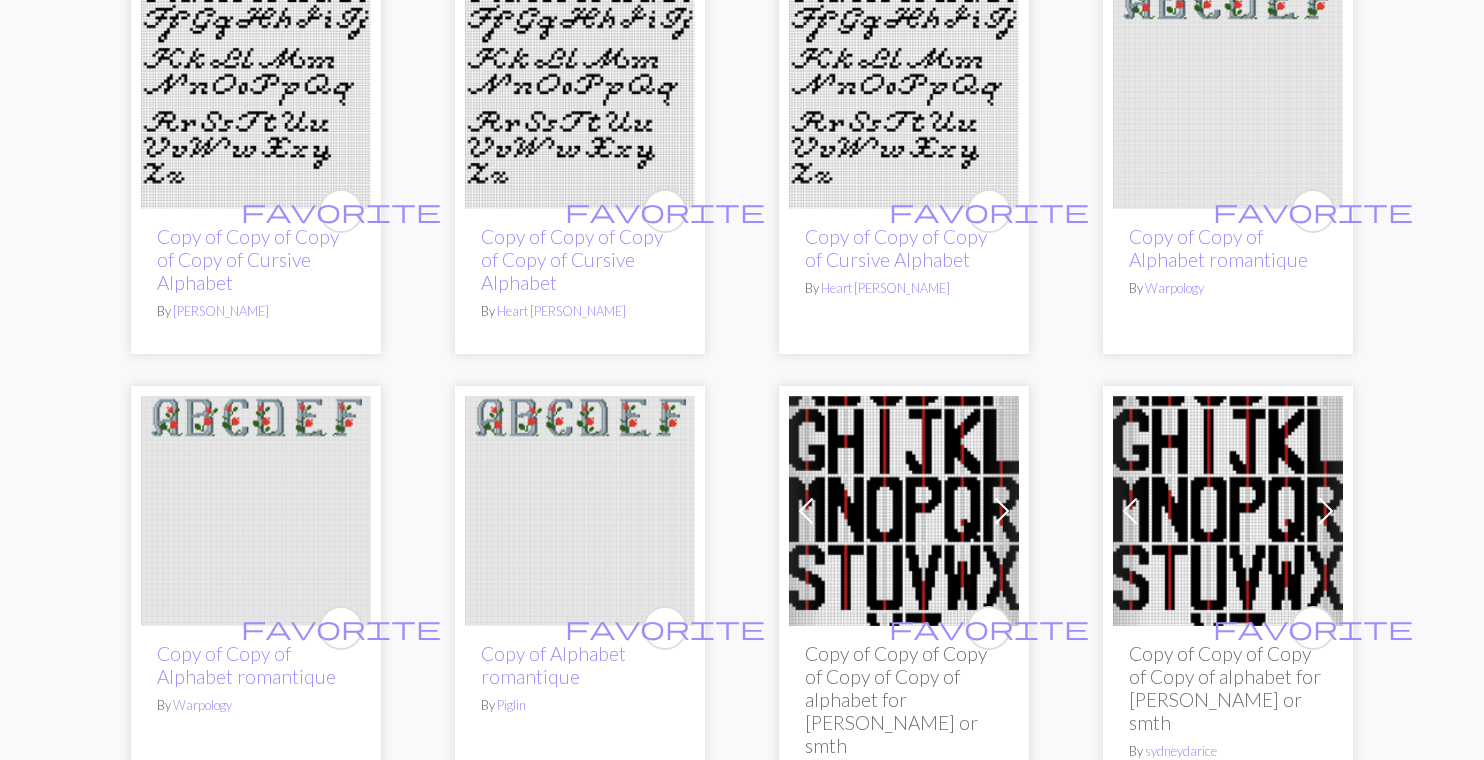 scroll, scrollTop: 3326, scrollLeft: 0, axis: vertical 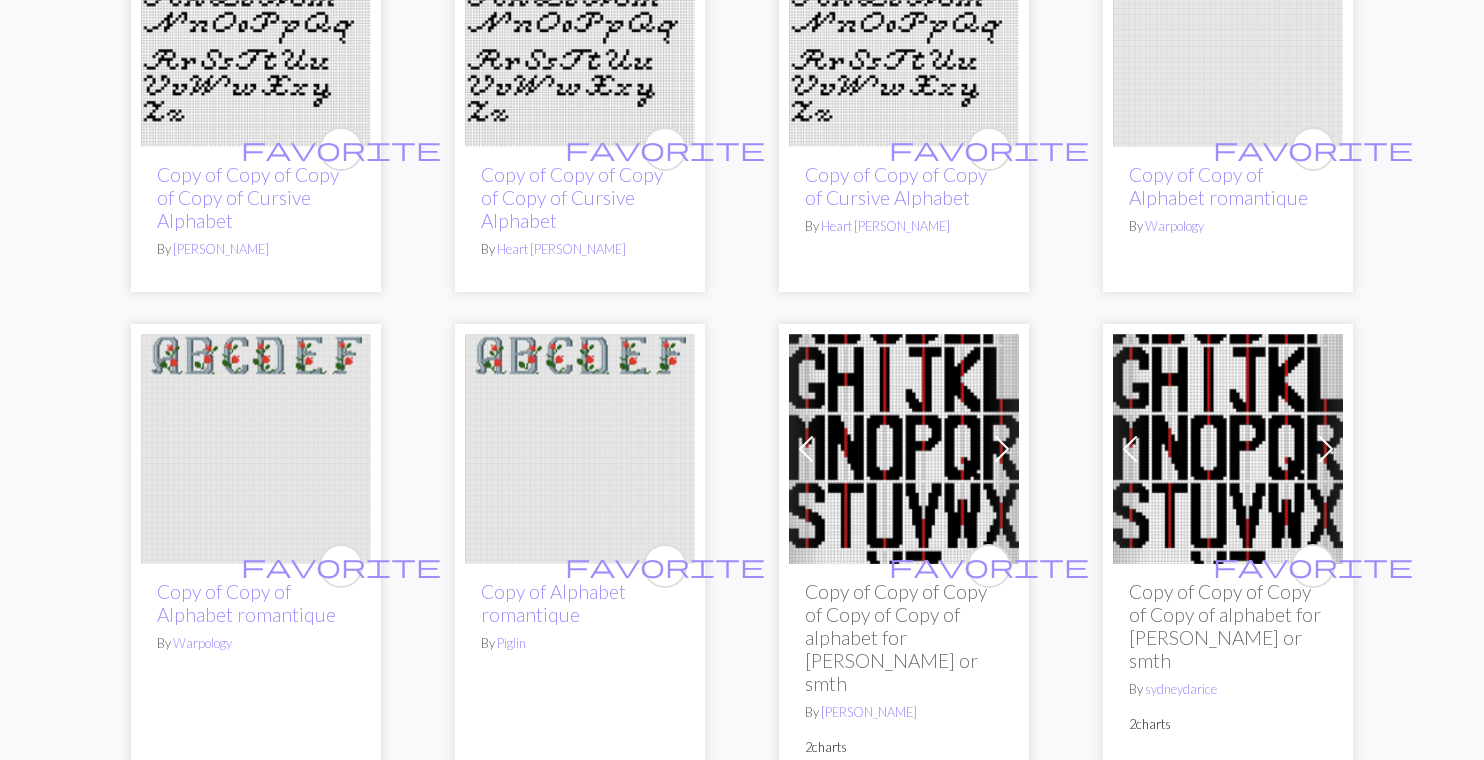 click at bounding box center (256, 449) 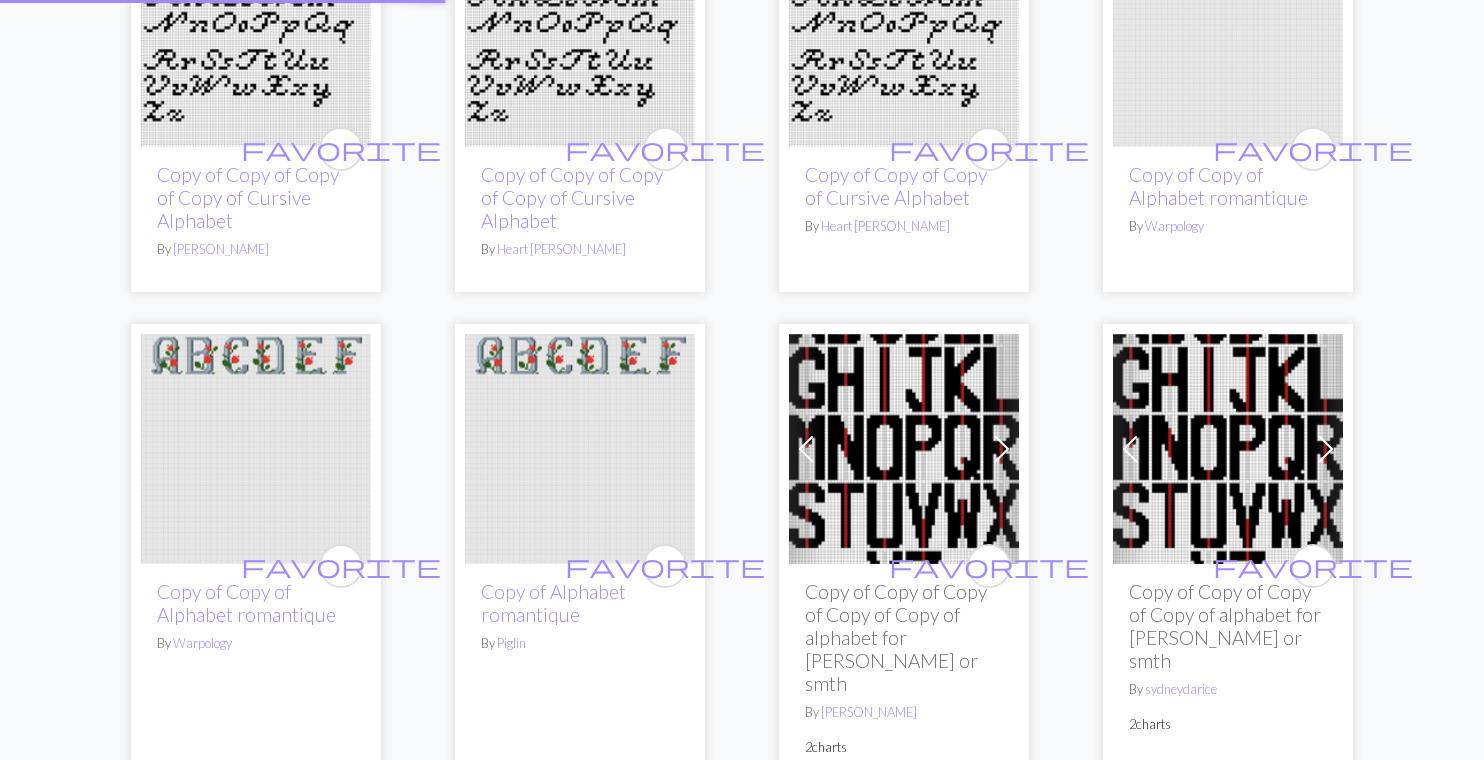 scroll, scrollTop: 0, scrollLeft: 0, axis: both 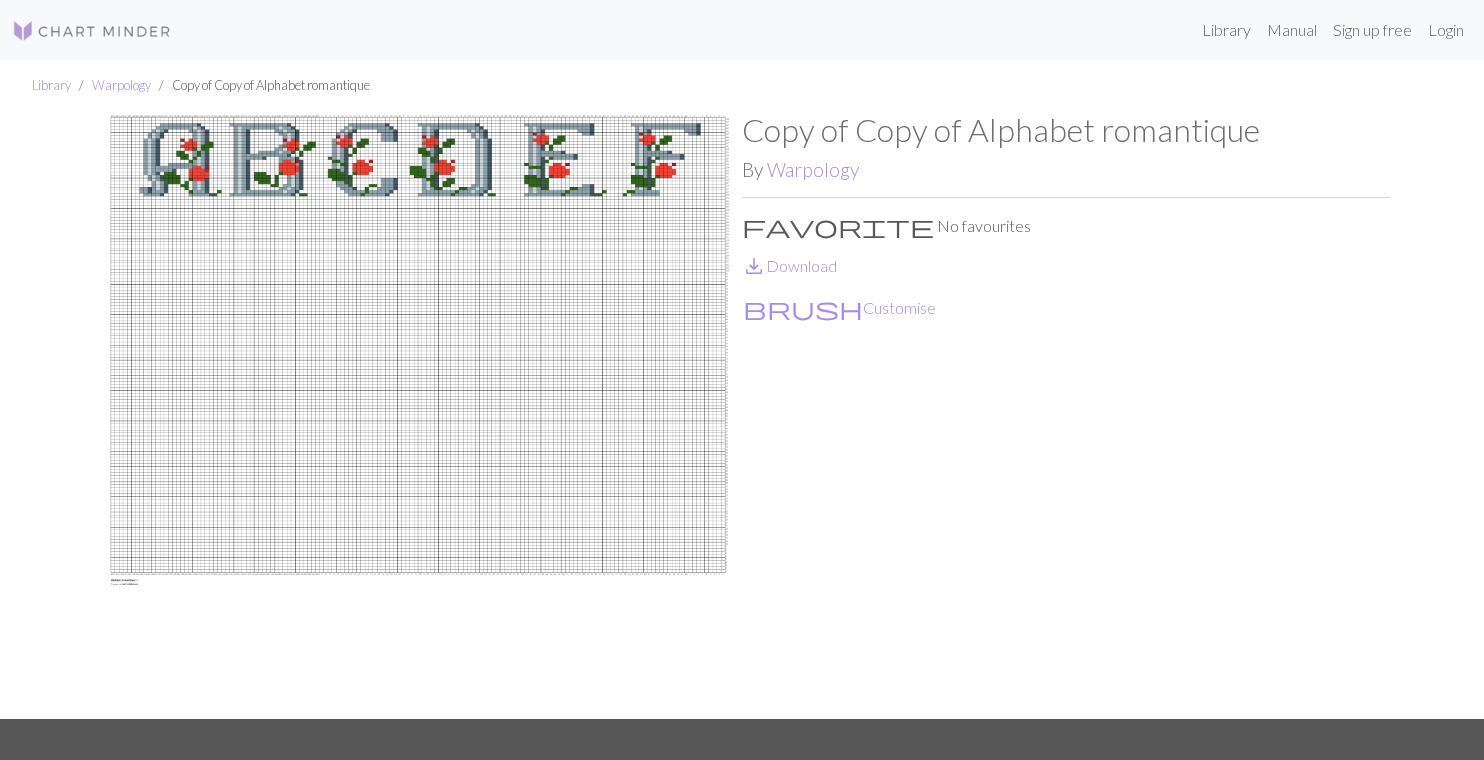 click at bounding box center (418, 415) 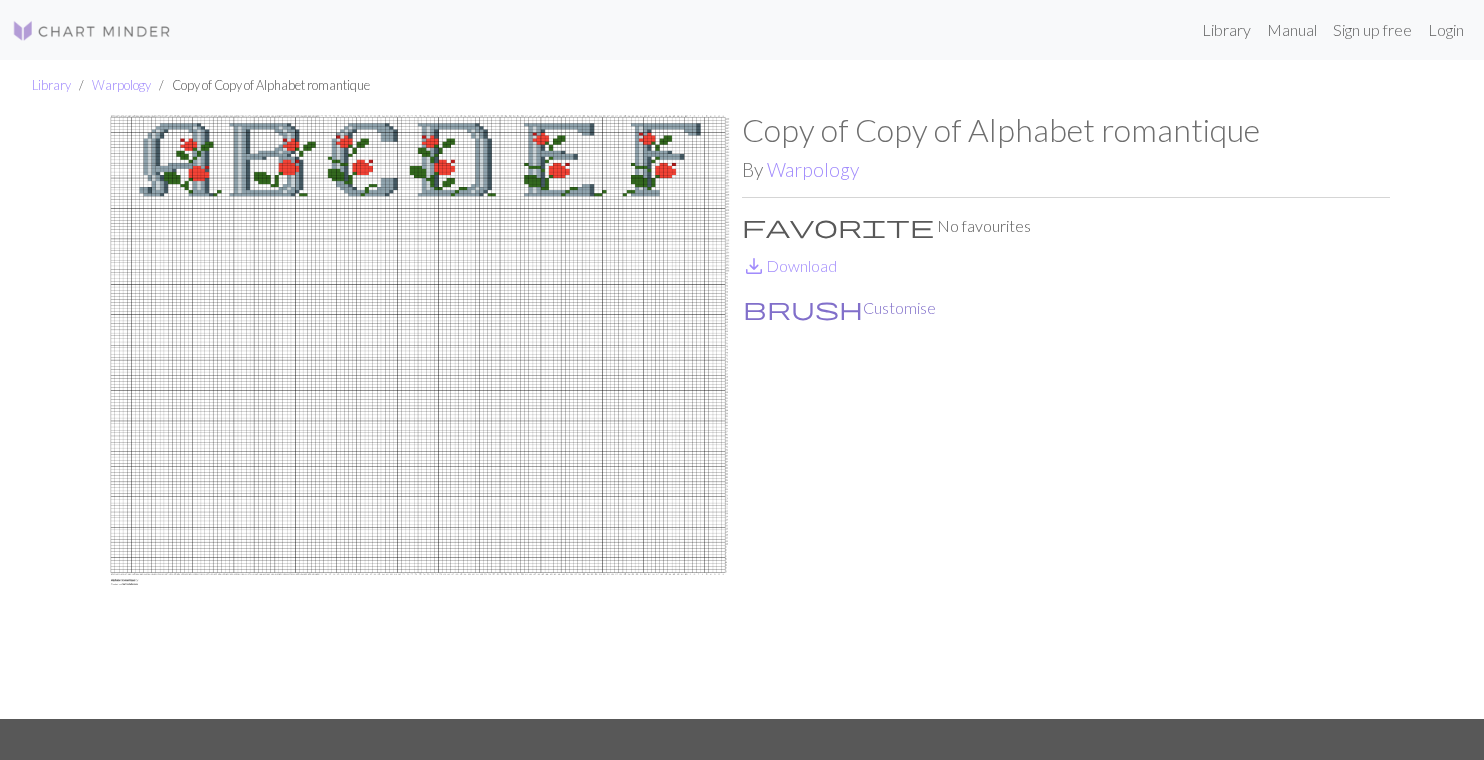 click on "brush Customise" at bounding box center (839, 308) 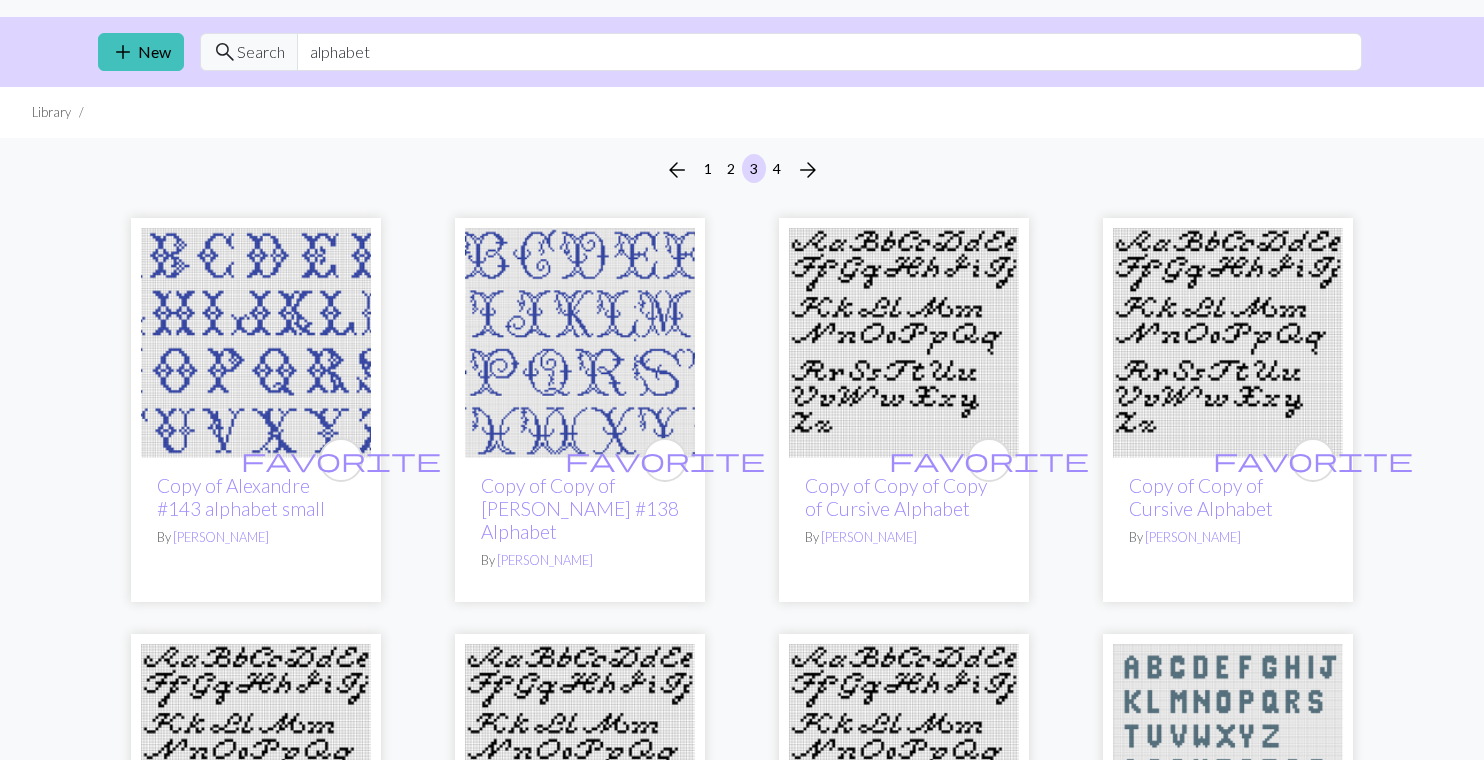 scroll, scrollTop: 29, scrollLeft: 0, axis: vertical 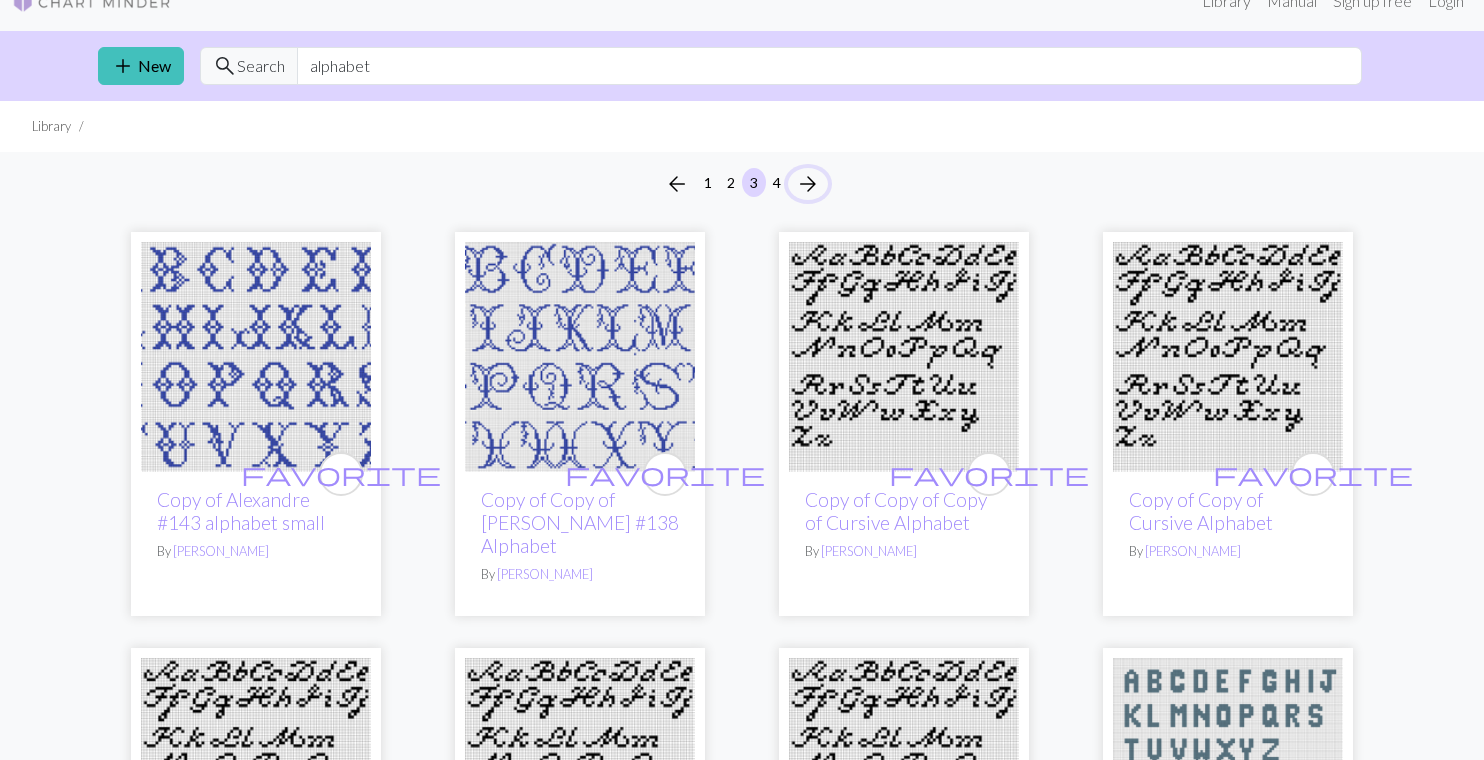 click on "arrow_forward" at bounding box center (808, 184) 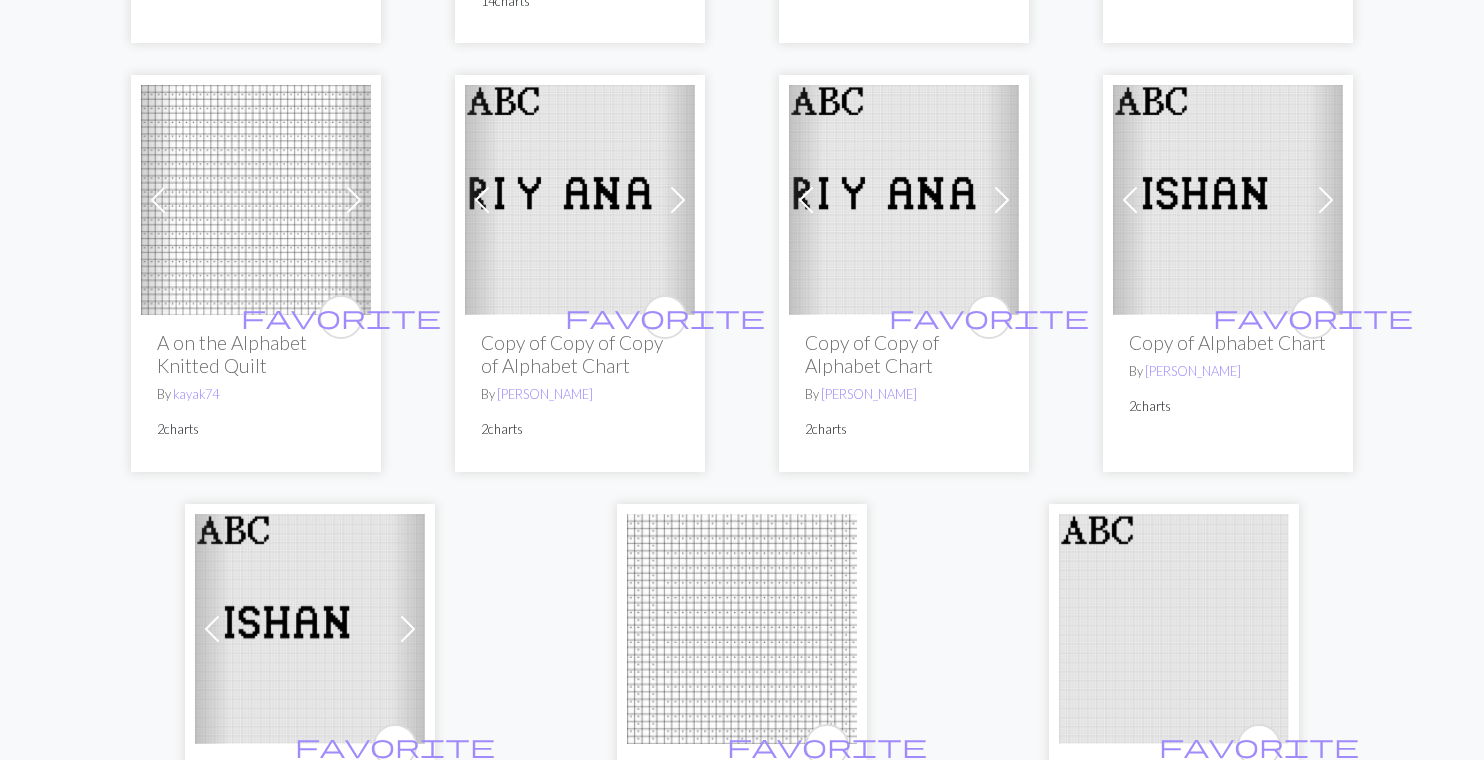 scroll, scrollTop: 2797, scrollLeft: 0, axis: vertical 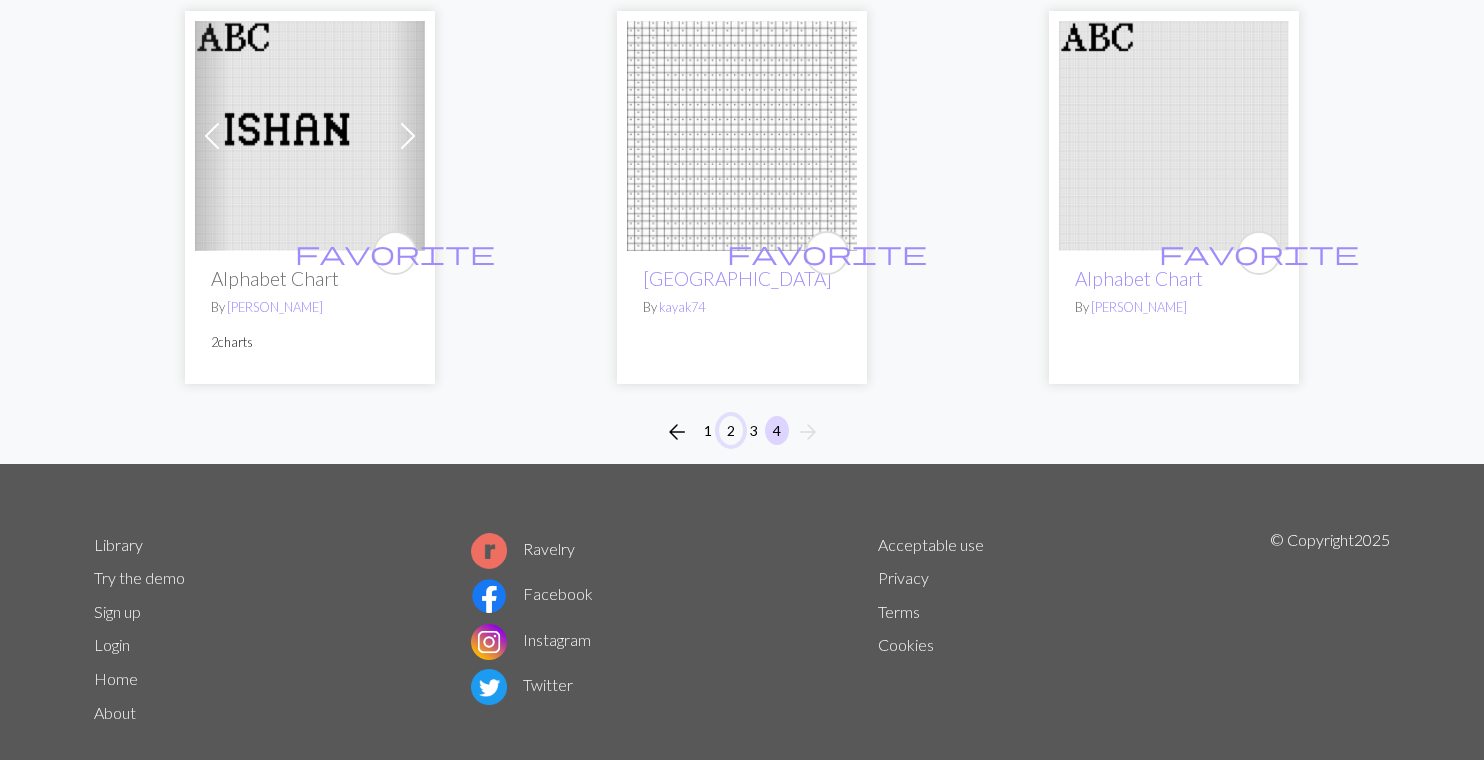 click on "2" at bounding box center (731, 430) 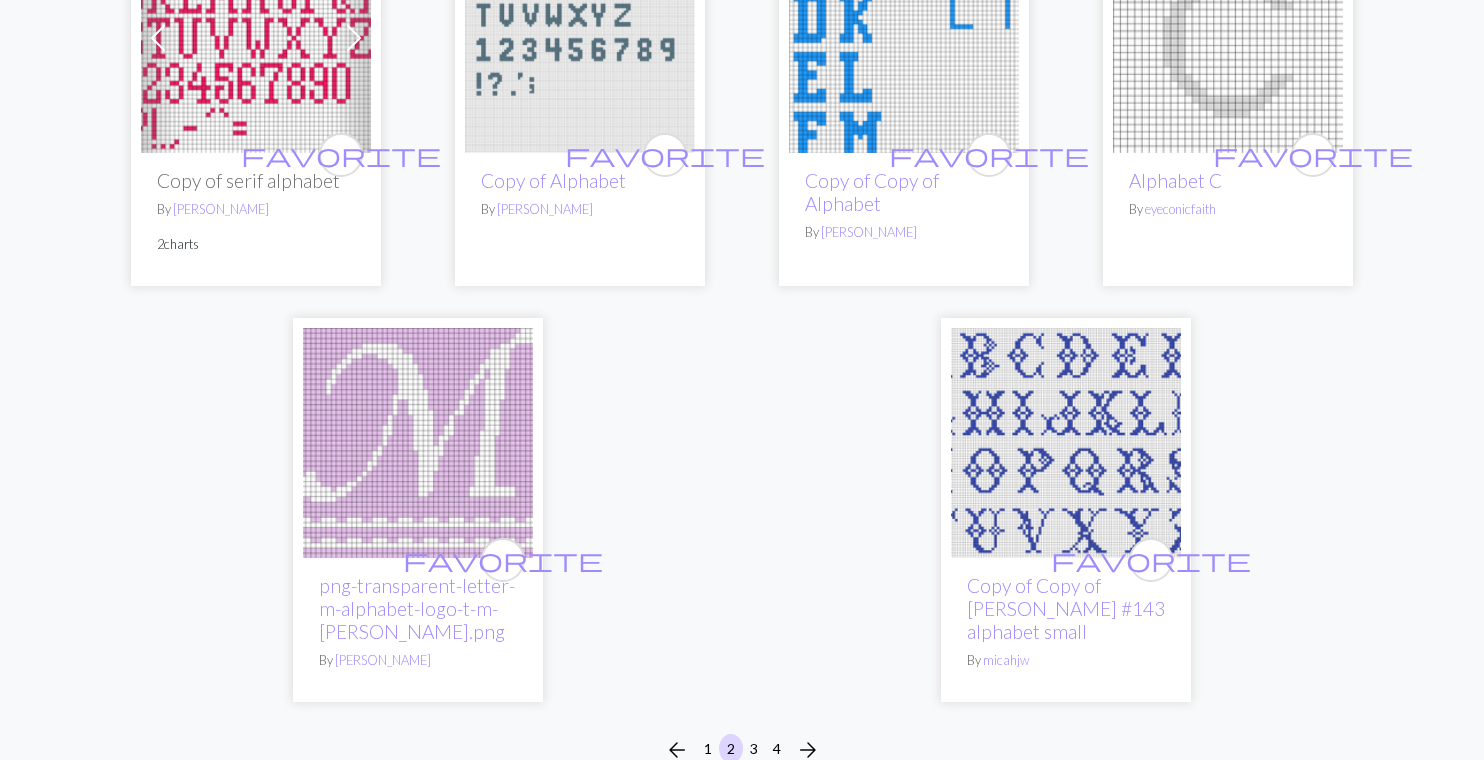 scroll, scrollTop: 5234, scrollLeft: 0, axis: vertical 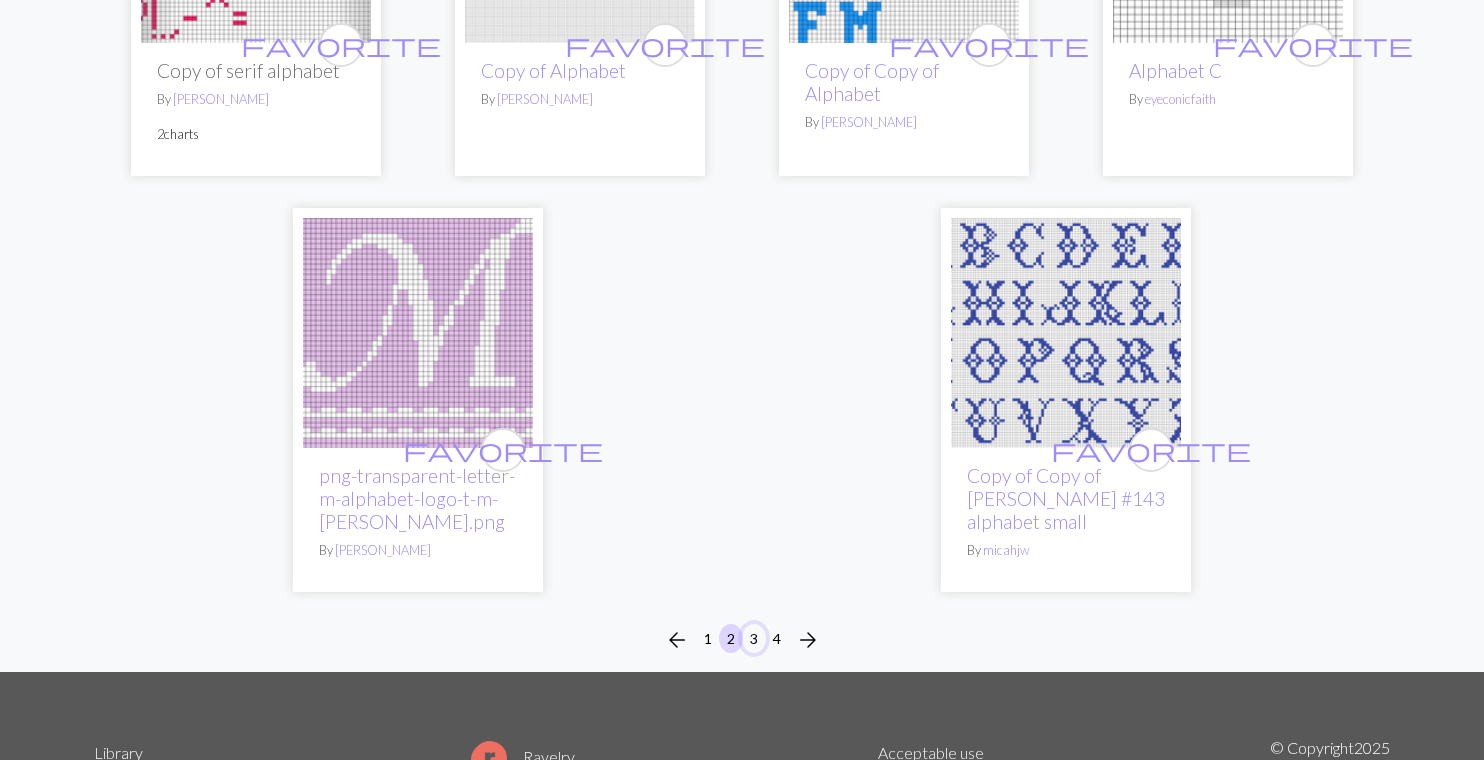 click on "3" at bounding box center [754, 638] 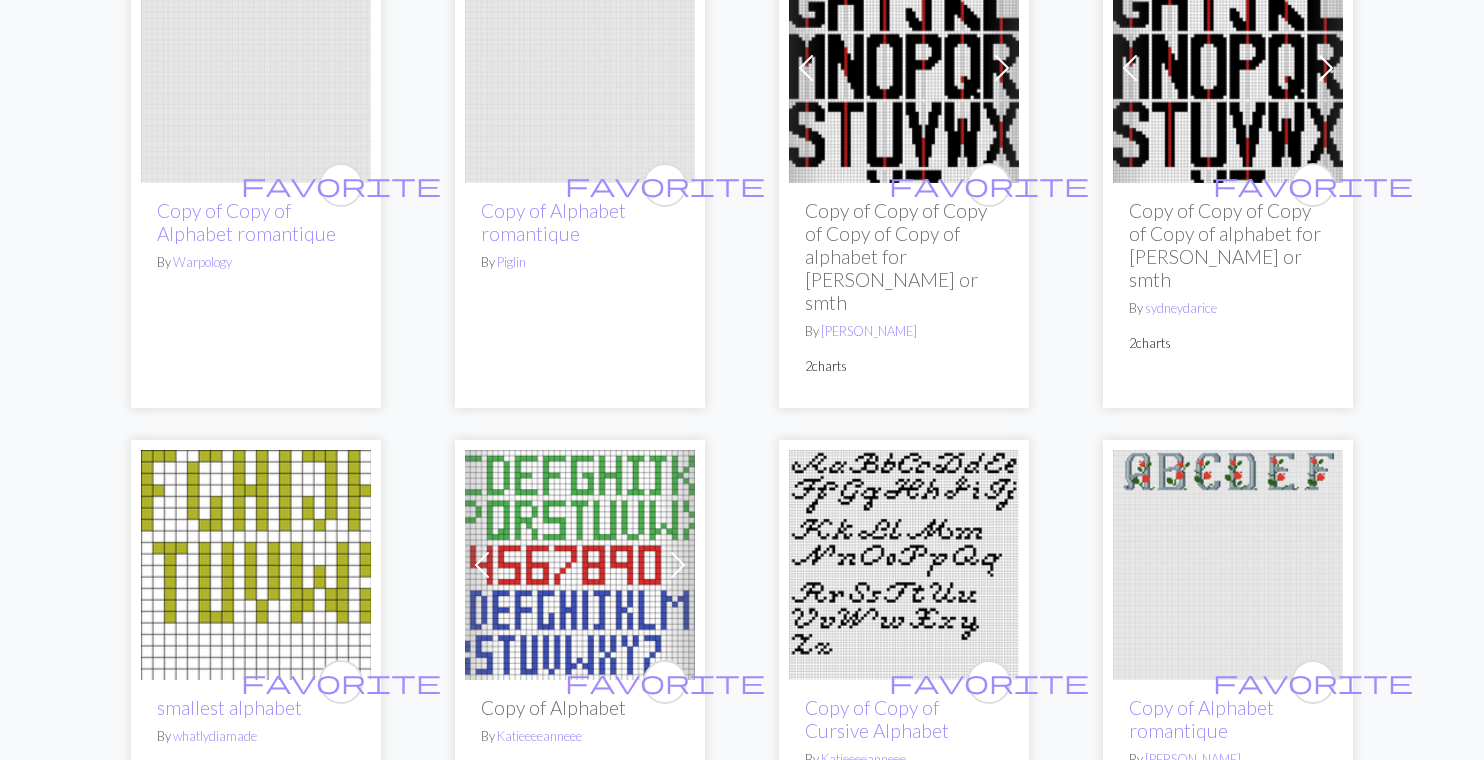 scroll, scrollTop: 3632, scrollLeft: 0, axis: vertical 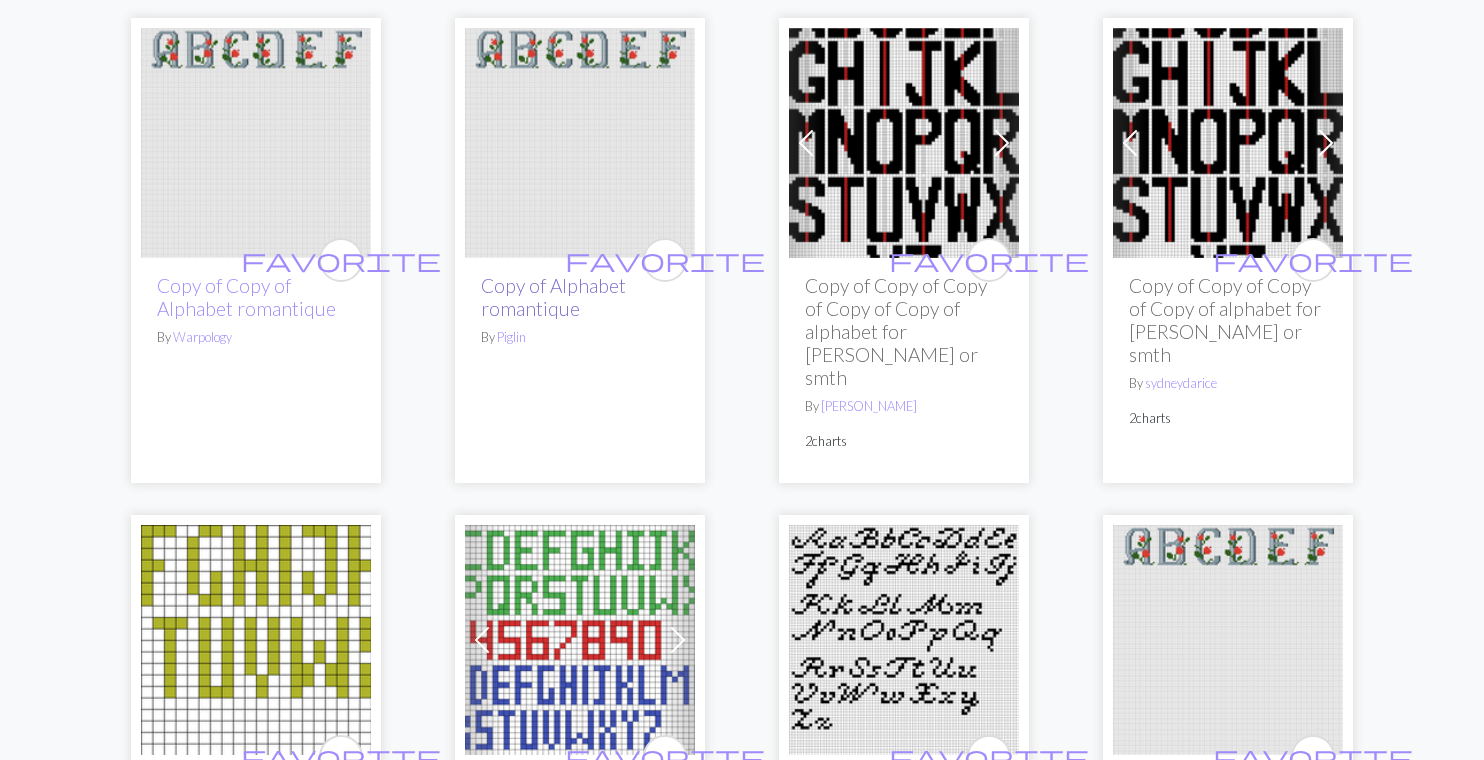 click on "Copy of Alphabet romantique" at bounding box center [553, 297] 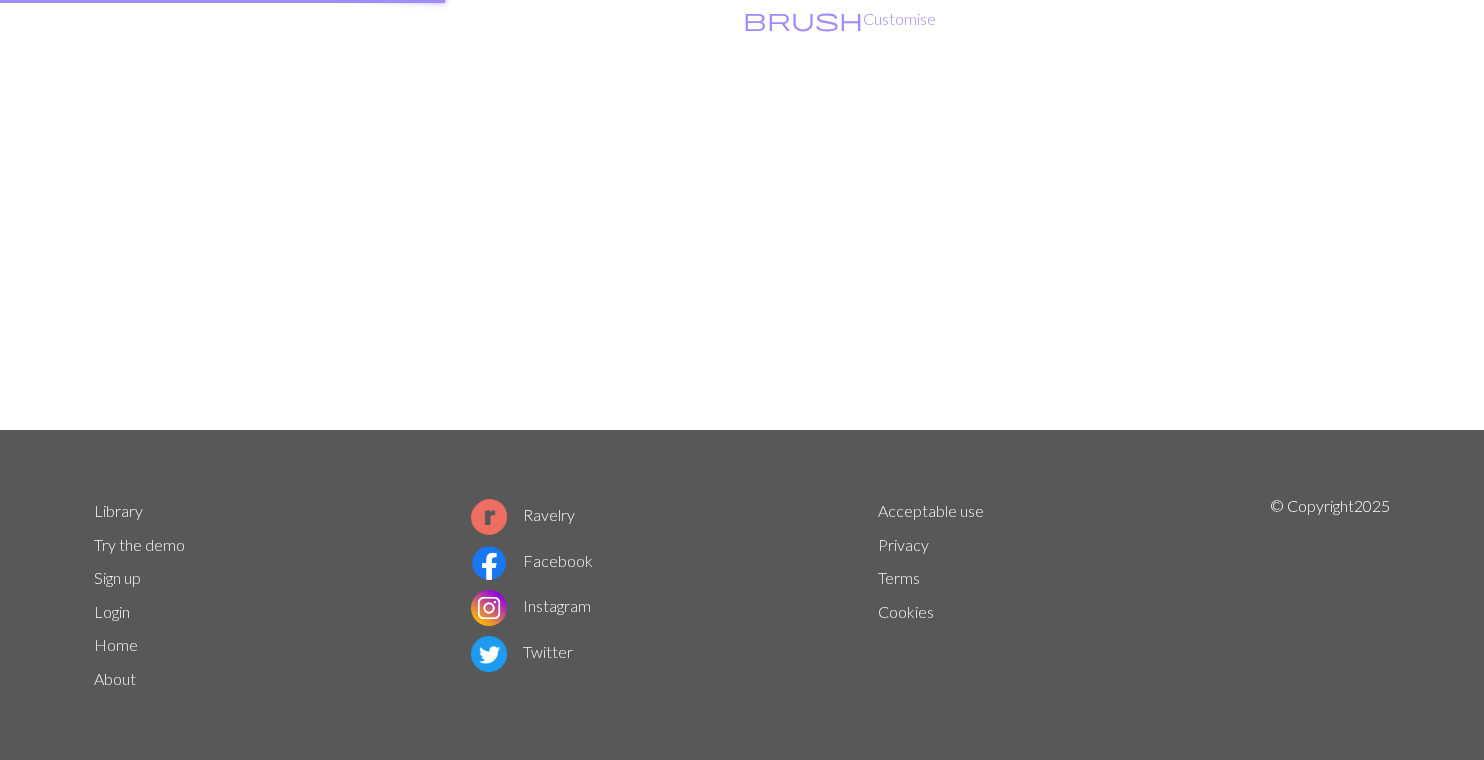 scroll, scrollTop: 0, scrollLeft: 0, axis: both 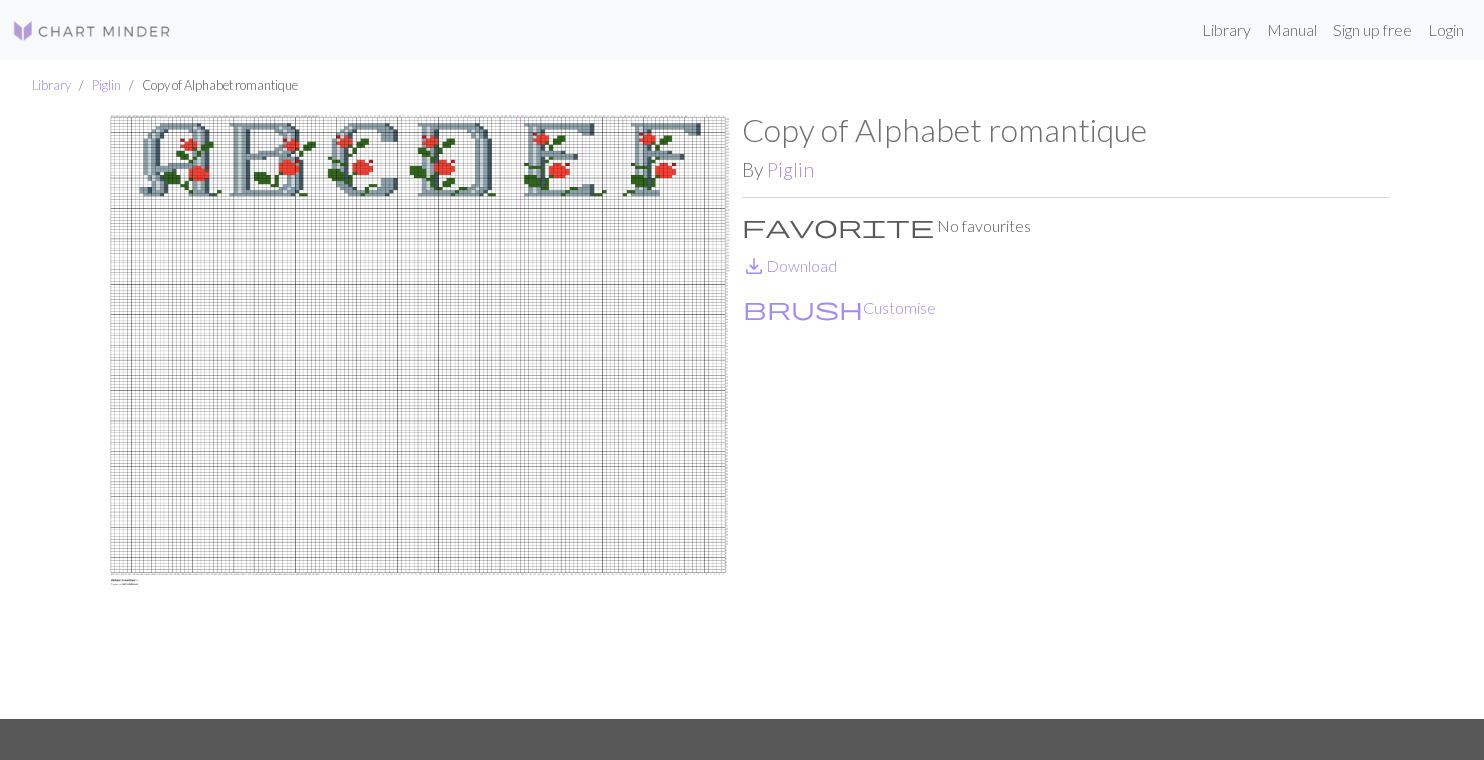 click at bounding box center (418, 415) 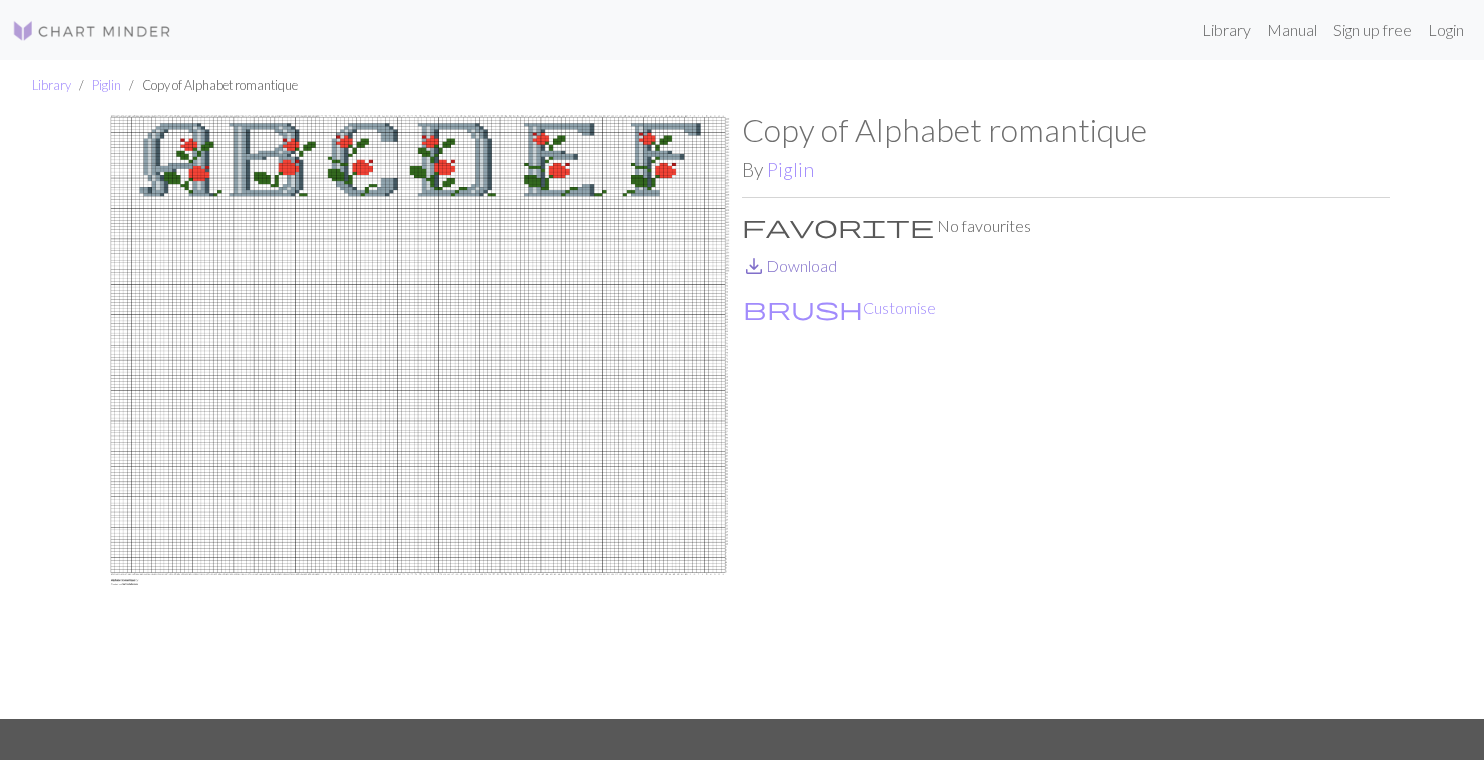 click on "save_alt  Download" at bounding box center (789, 265) 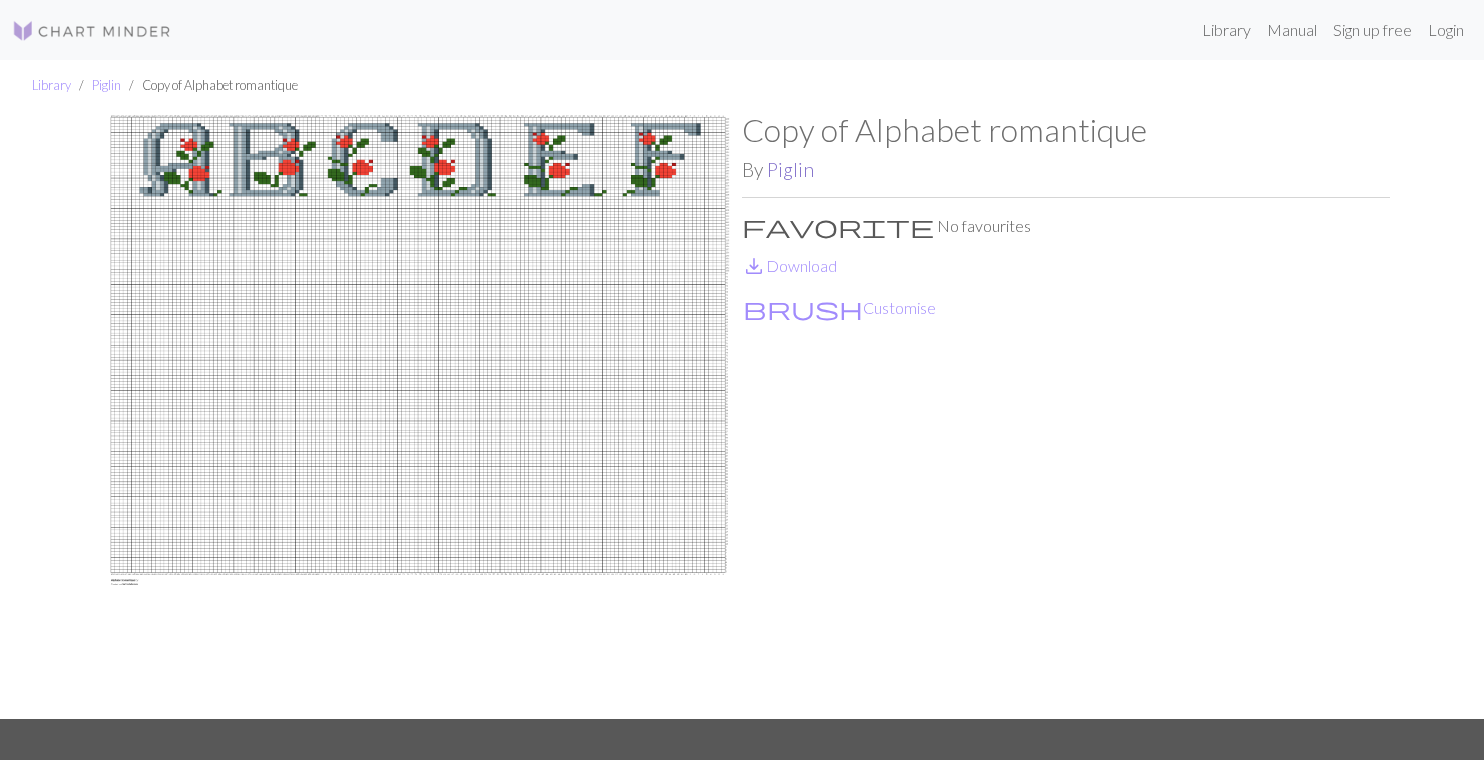 click on "Piglin" at bounding box center (790, 169) 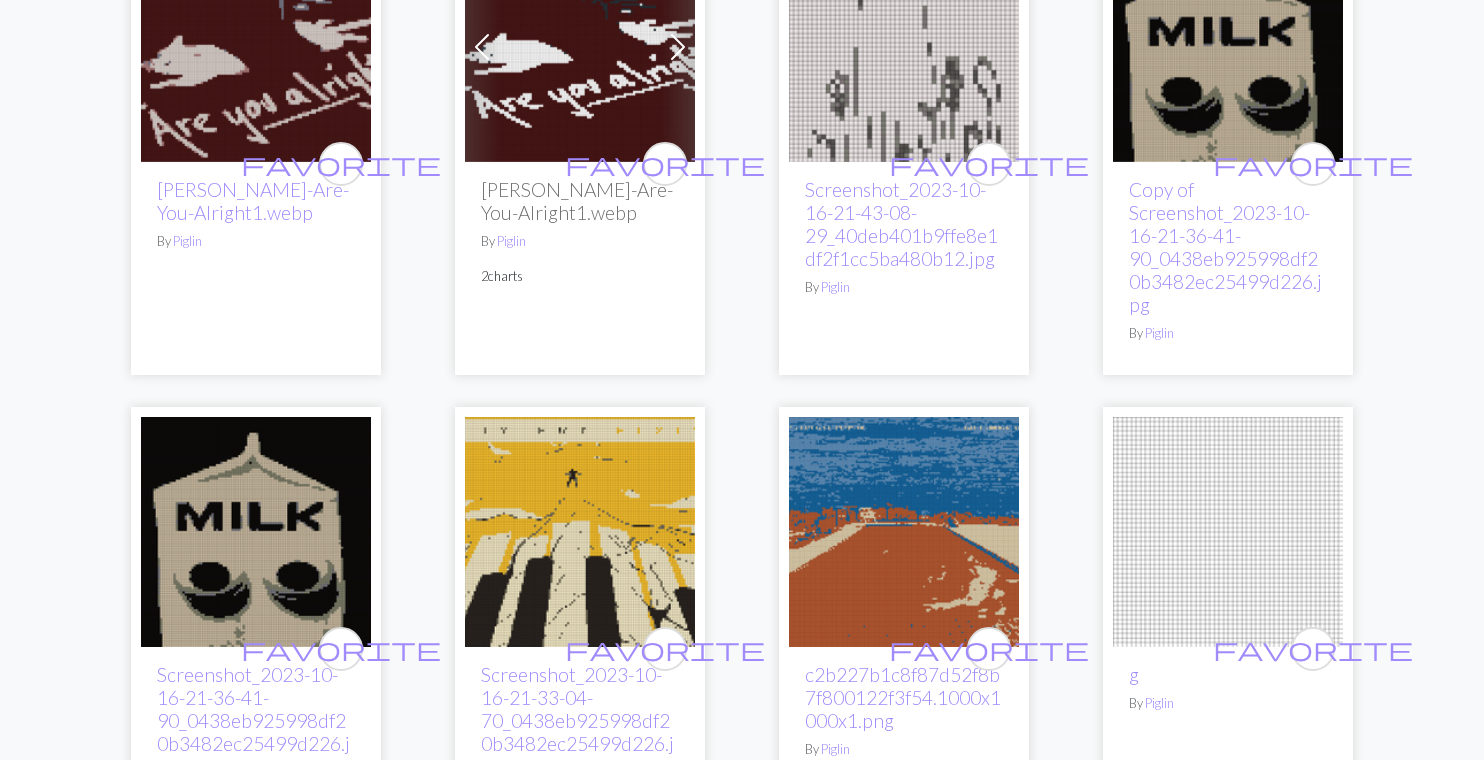 scroll, scrollTop: 1752, scrollLeft: 0, axis: vertical 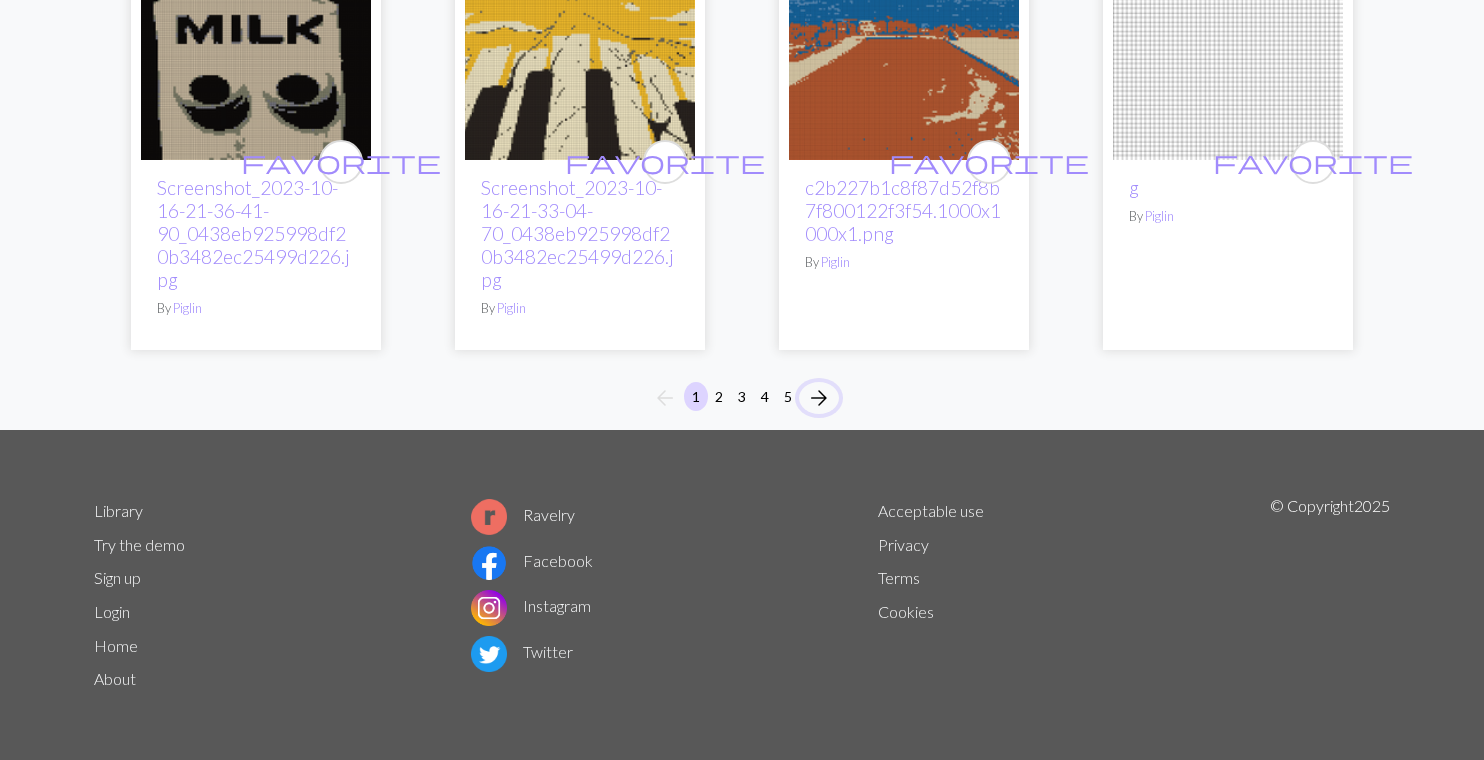 click on "arrow_forward" at bounding box center (819, 398) 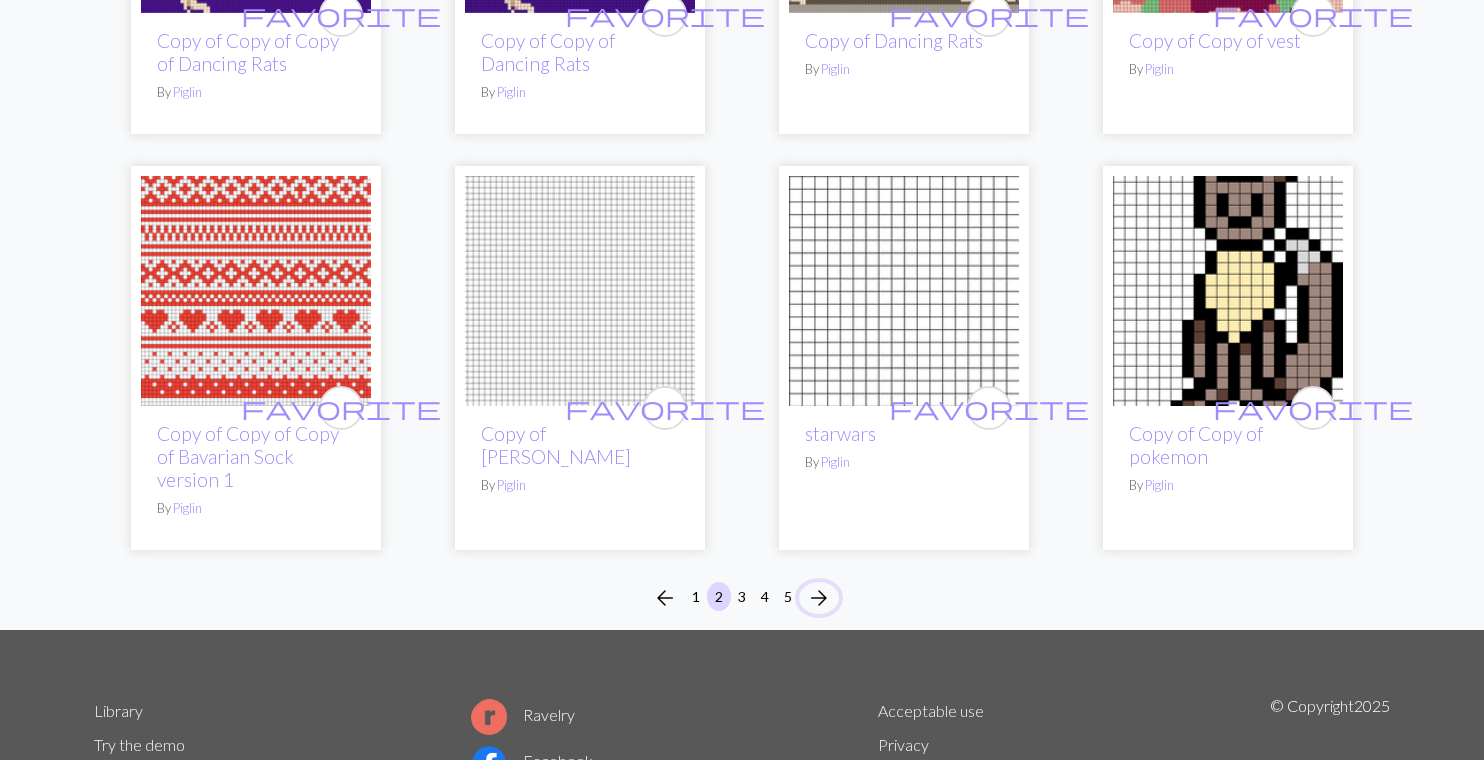 scroll, scrollTop: 1672, scrollLeft: 0, axis: vertical 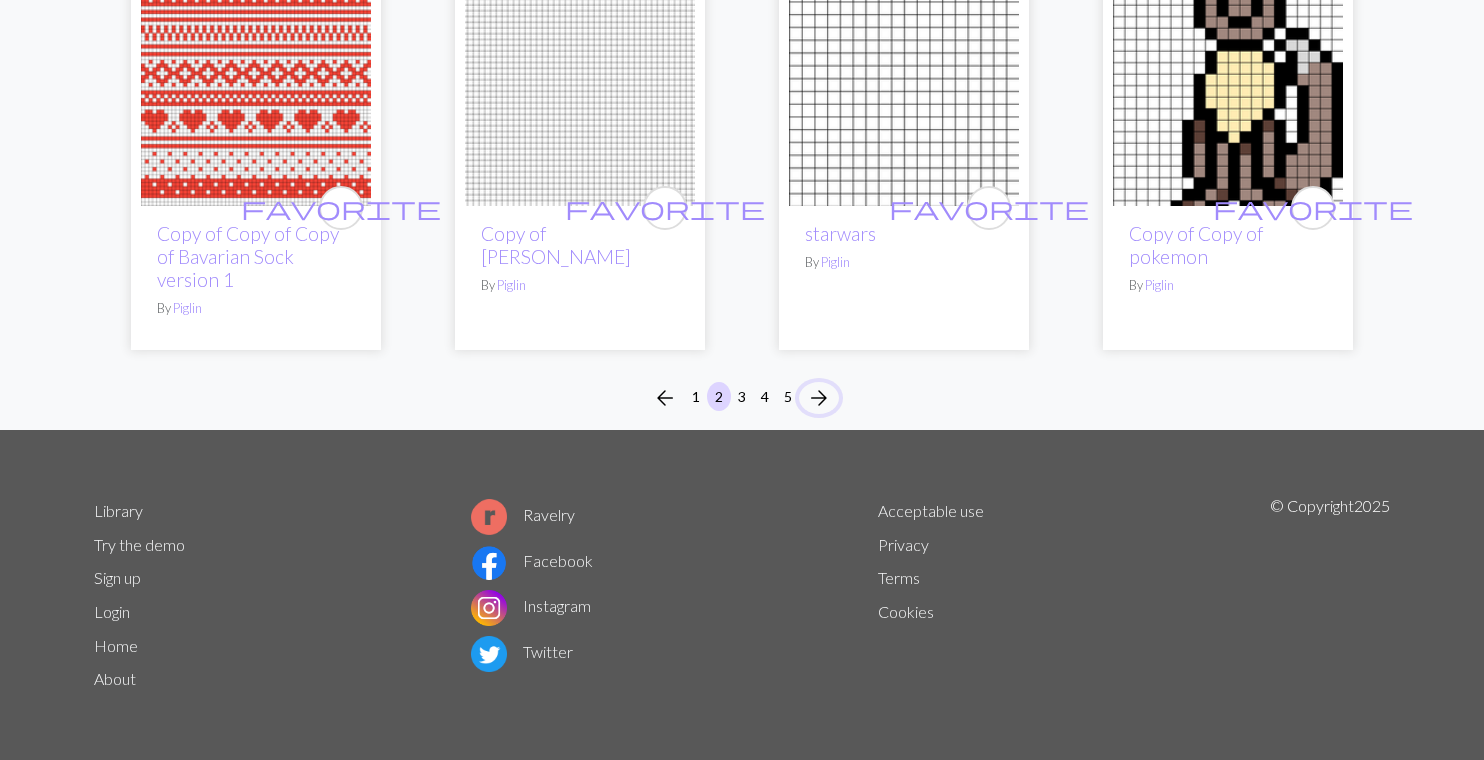 click on "arrow_forward" at bounding box center (819, 398) 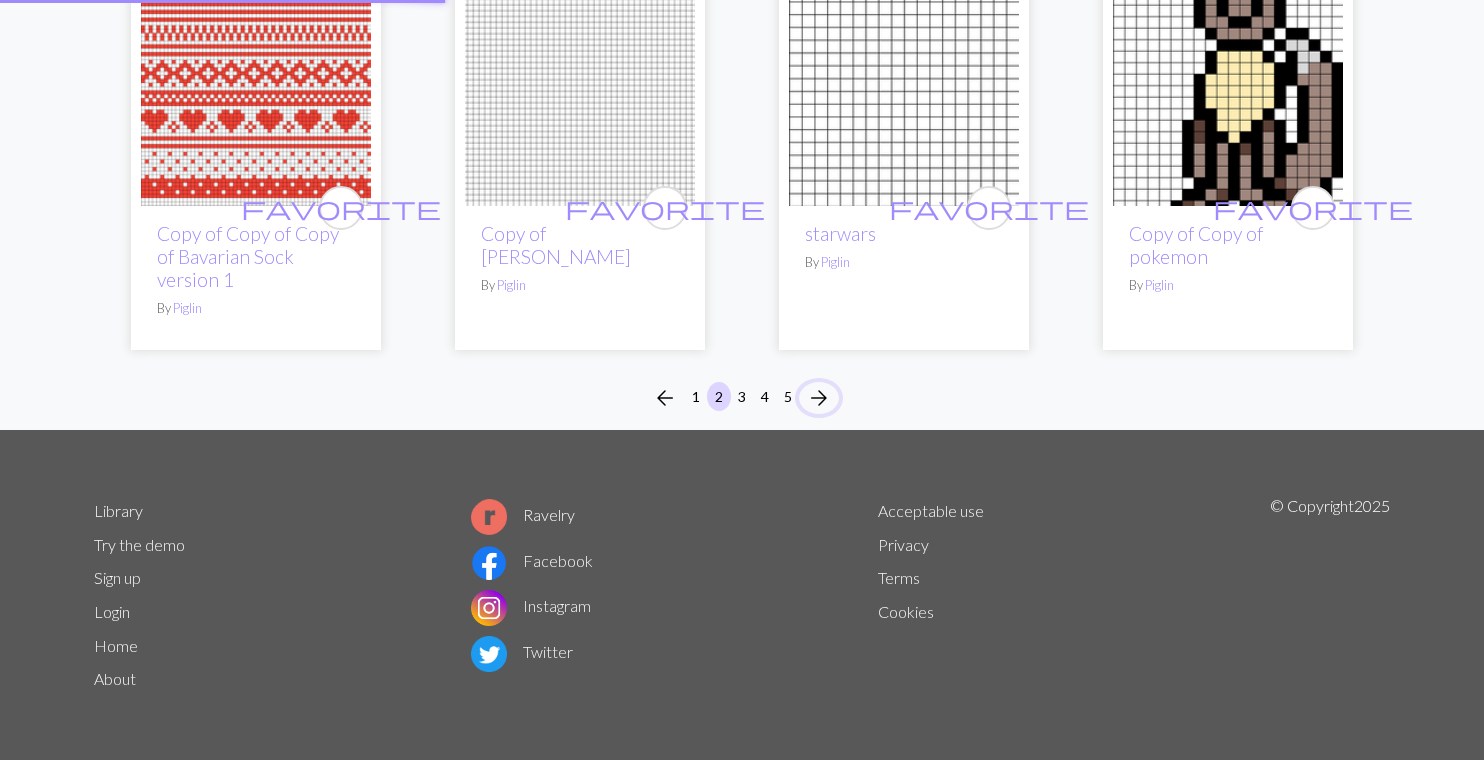 scroll, scrollTop: 0, scrollLeft: 0, axis: both 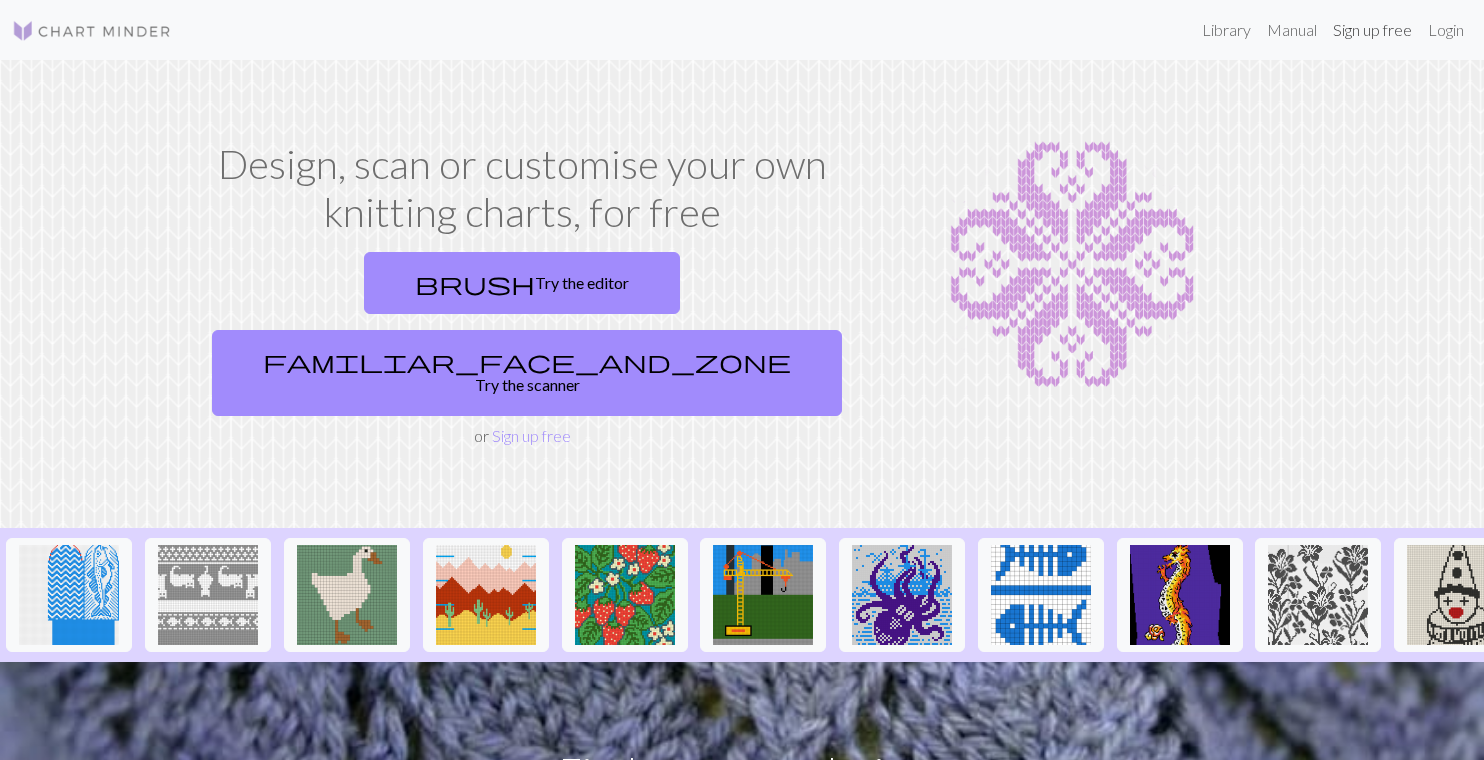 click on "Sign up free" at bounding box center [1372, 30] 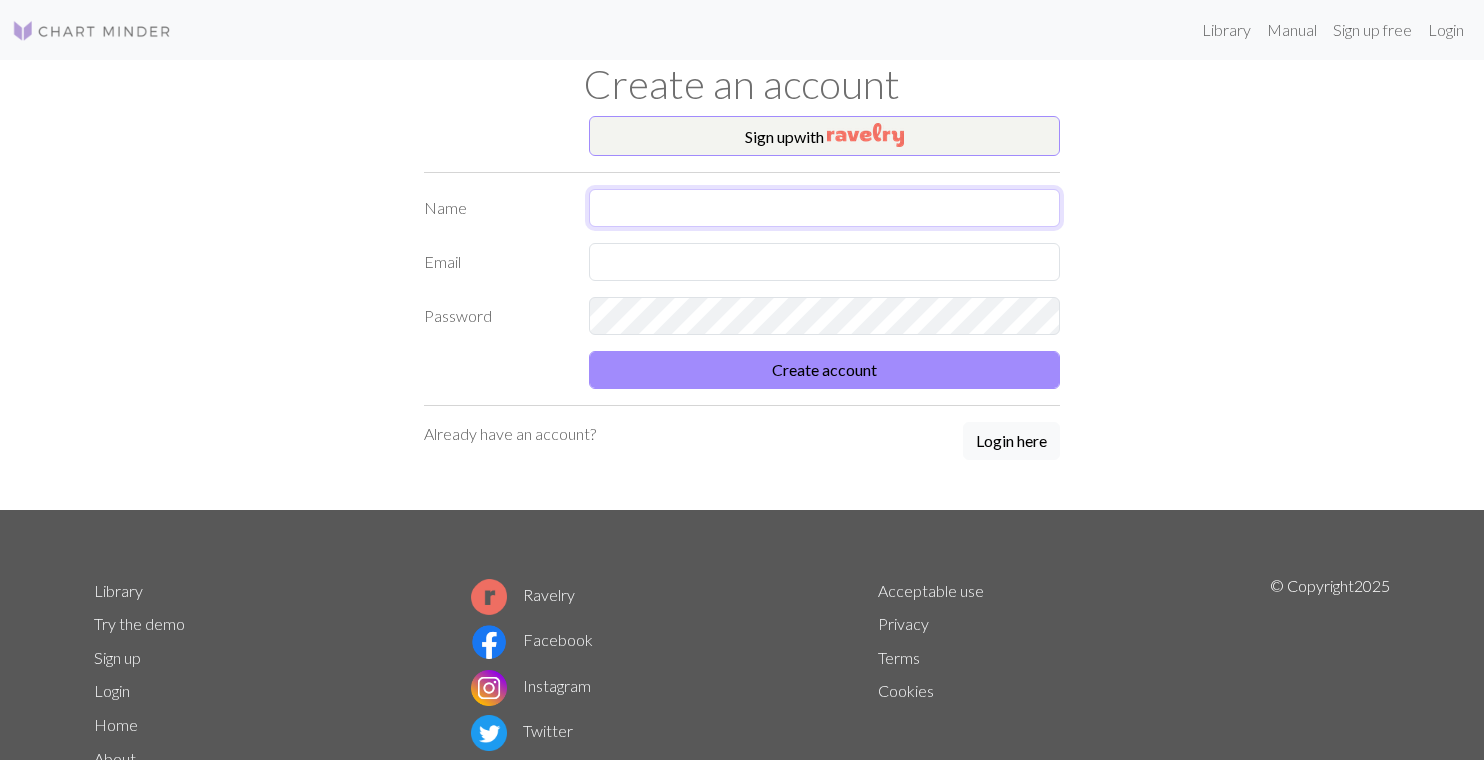 click at bounding box center [824, 208] 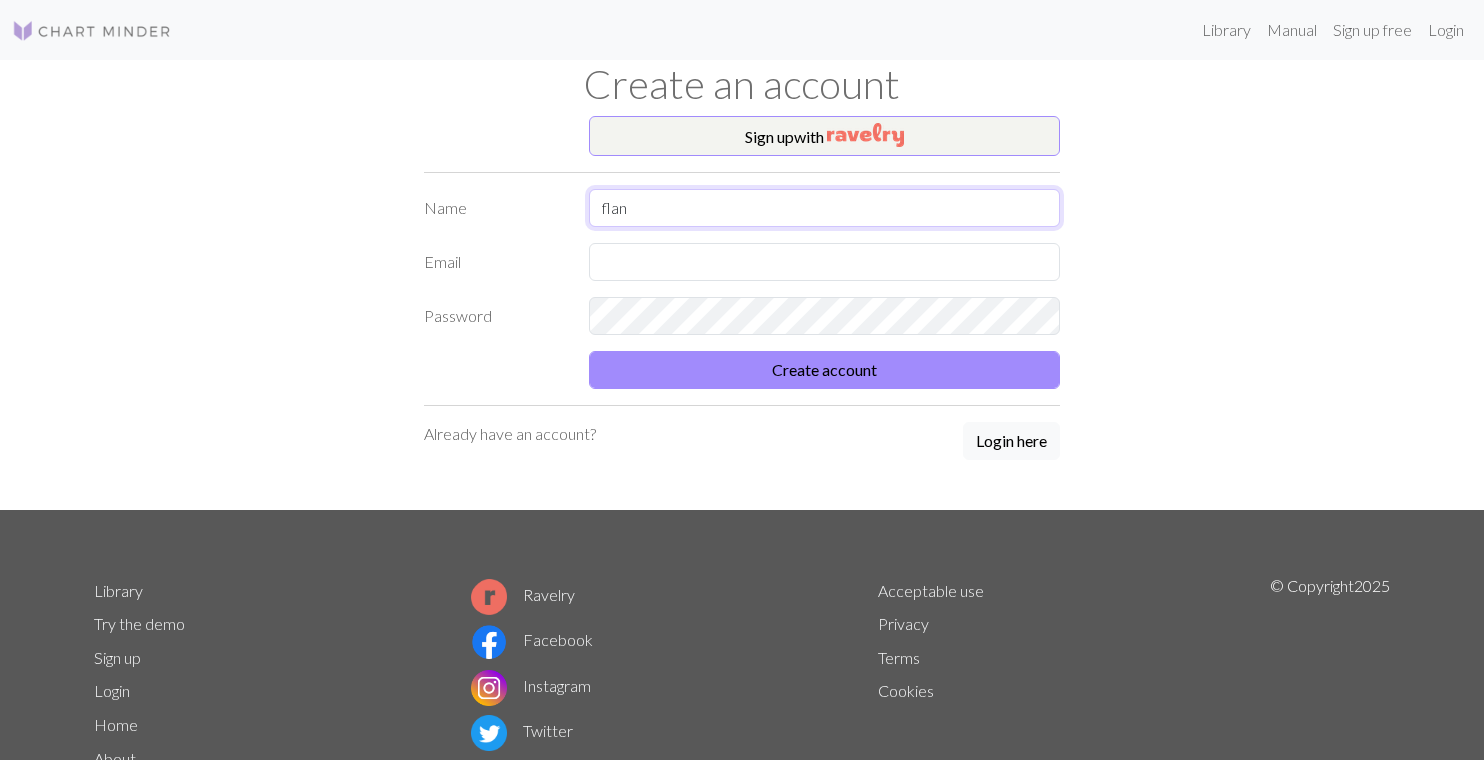 type on "flan" 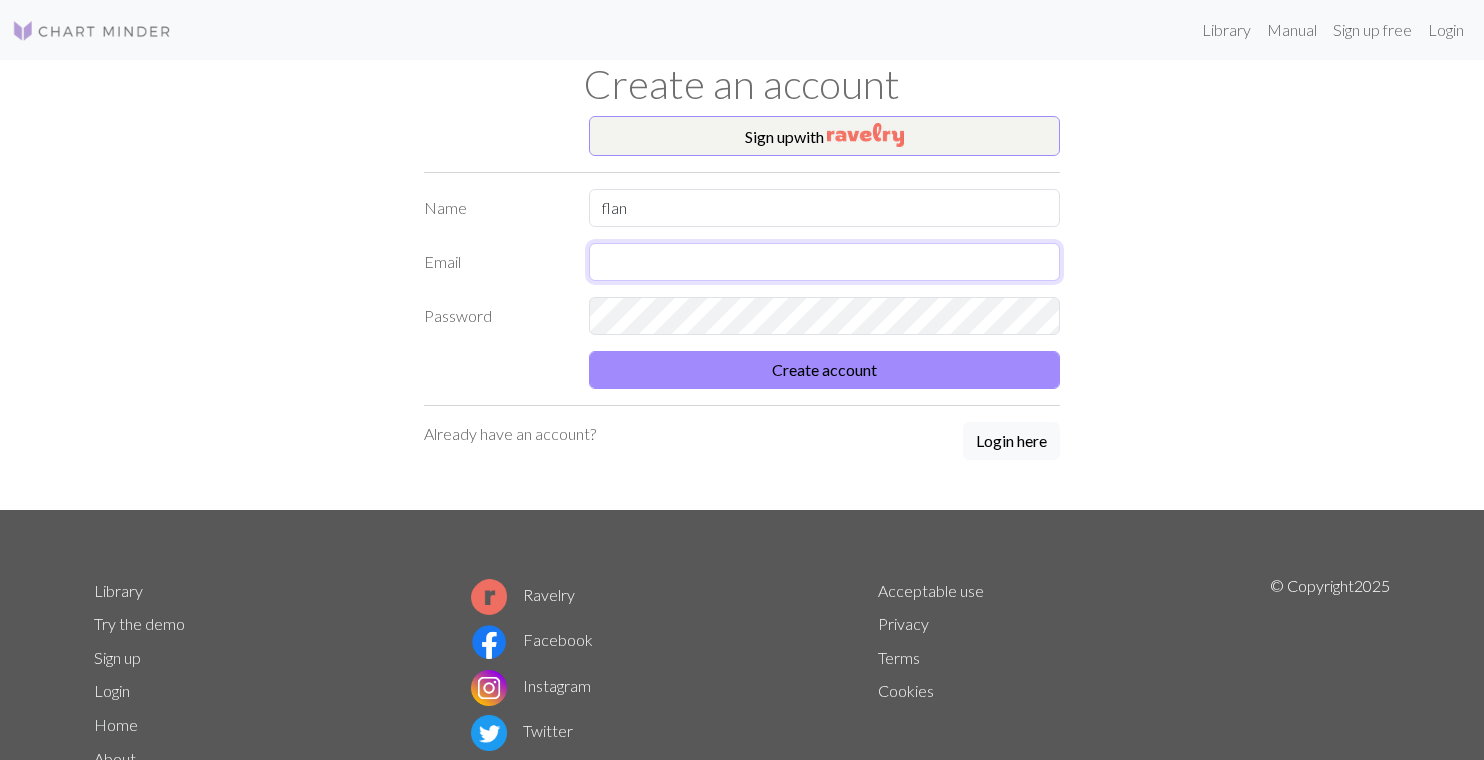 click at bounding box center [824, 262] 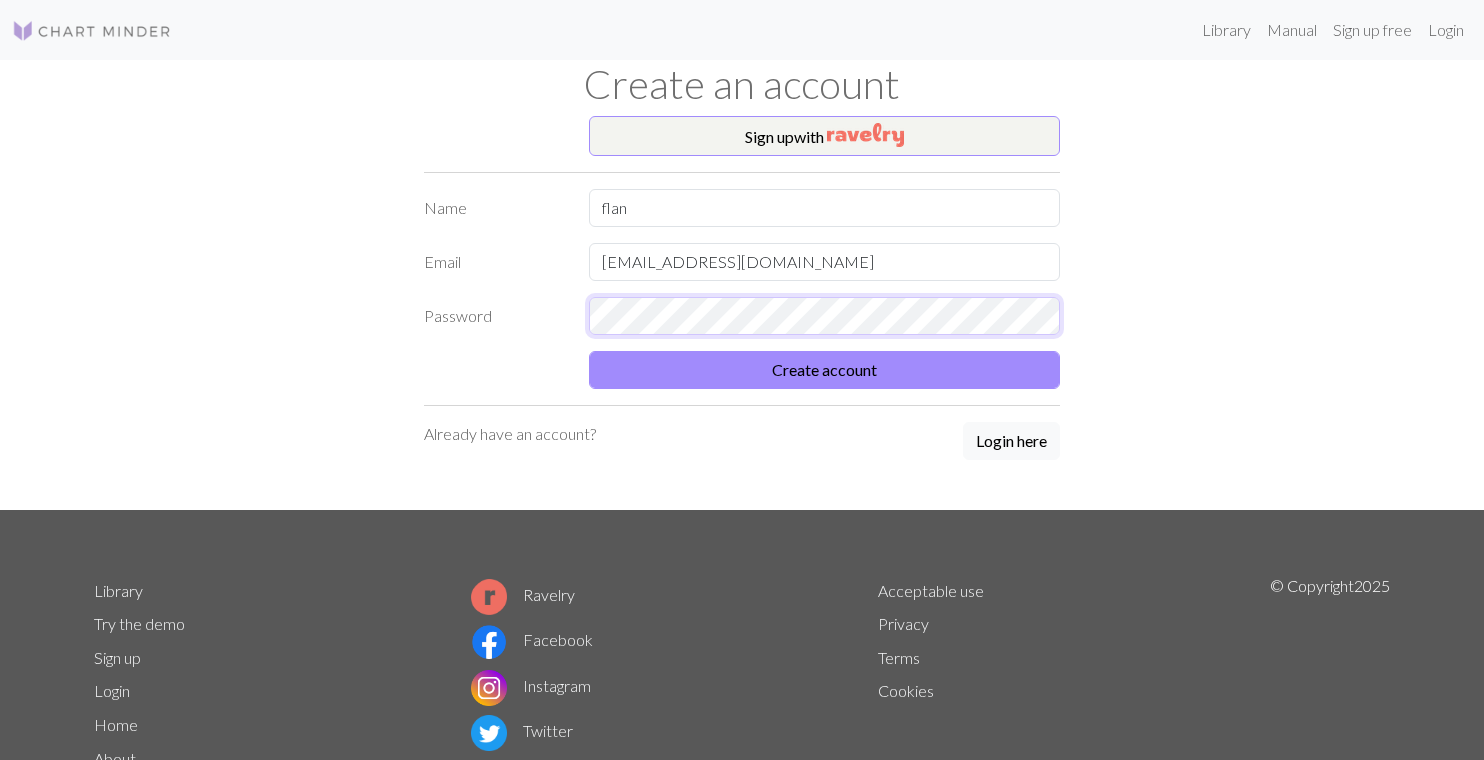 click on "Create account" at bounding box center (824, 370) 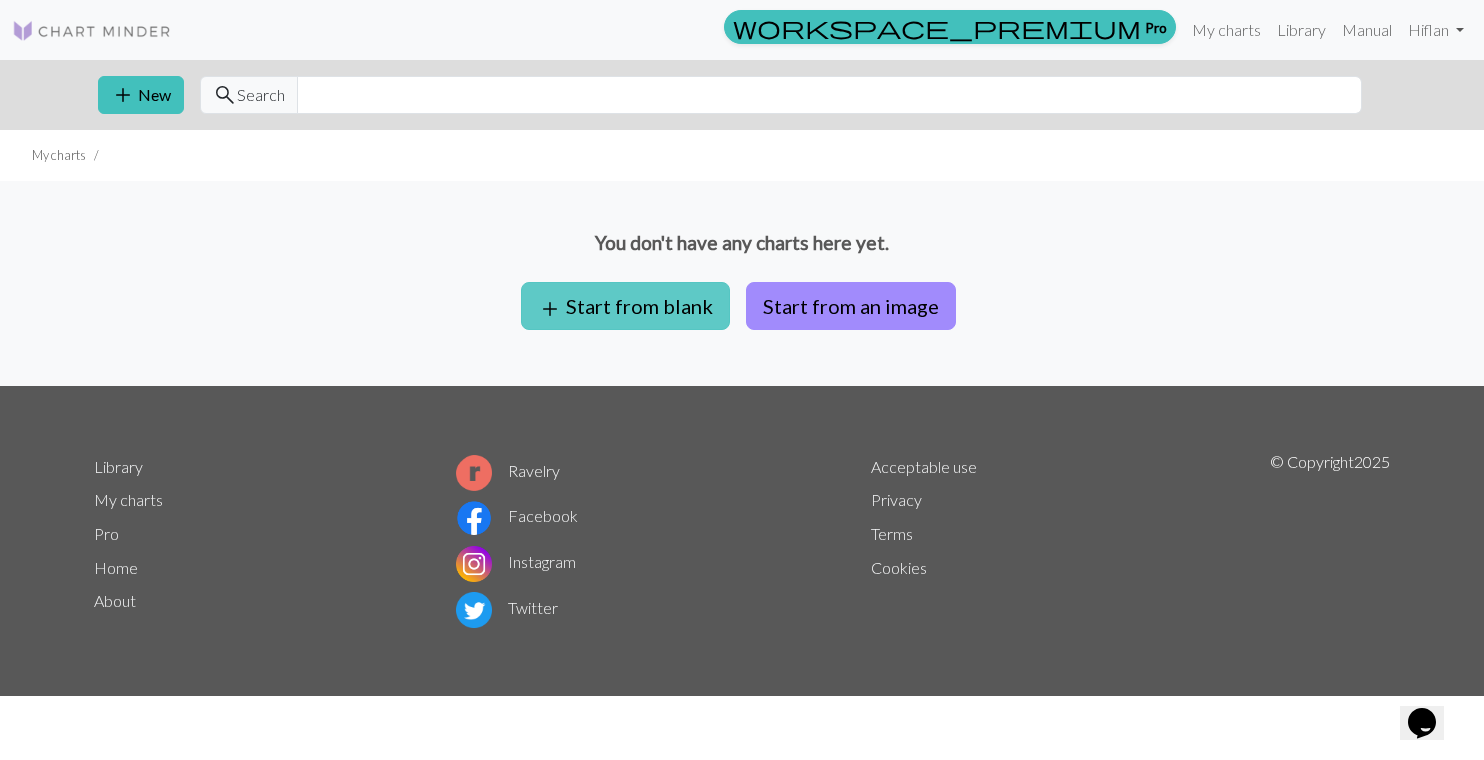 click on "add   Start from blank" at bounding box center (625, 306) 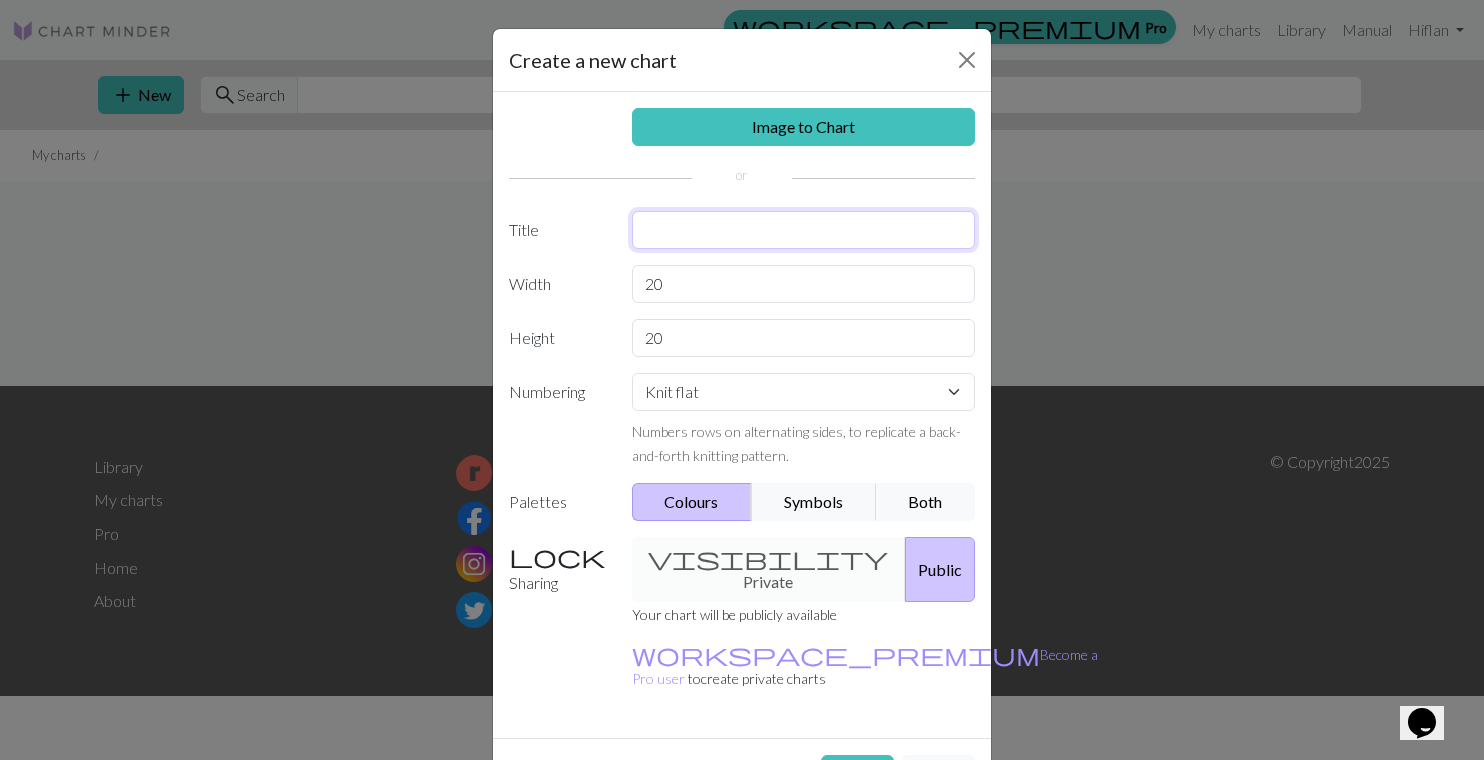 click at bounding box center (804, 230) 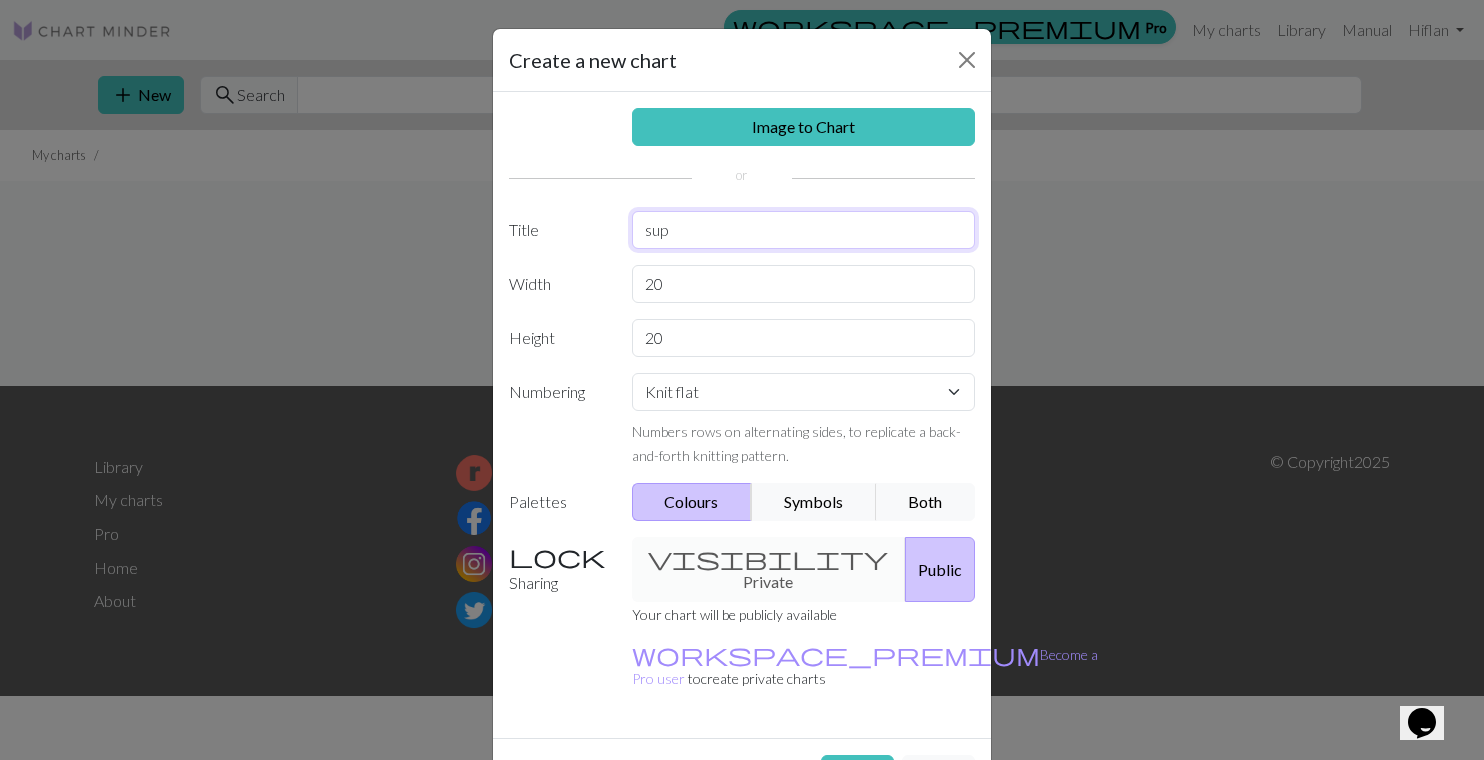 type on "sup" 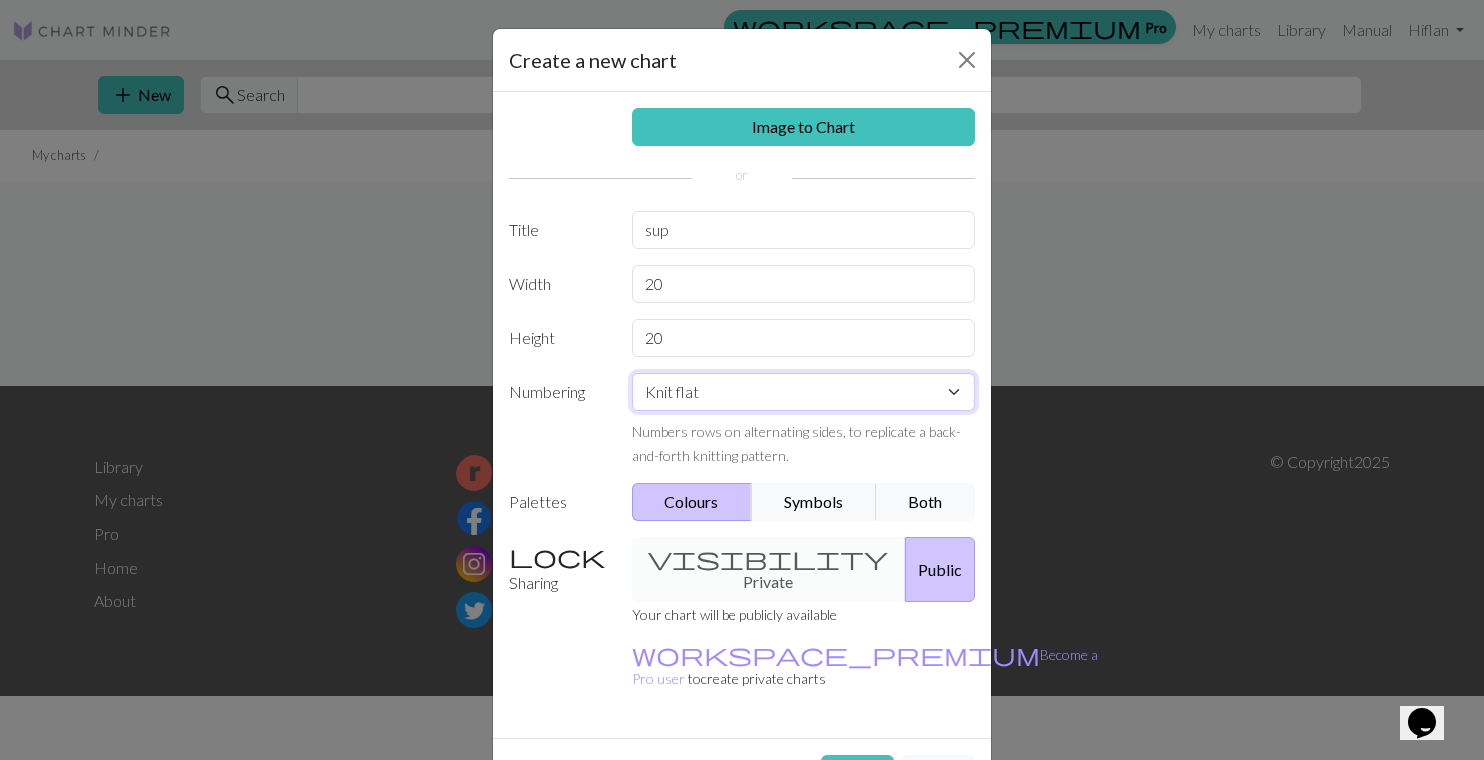 click on "Knit flat Knit in the round Lace knitting Cross stitch" at bounding box center (804, 392) 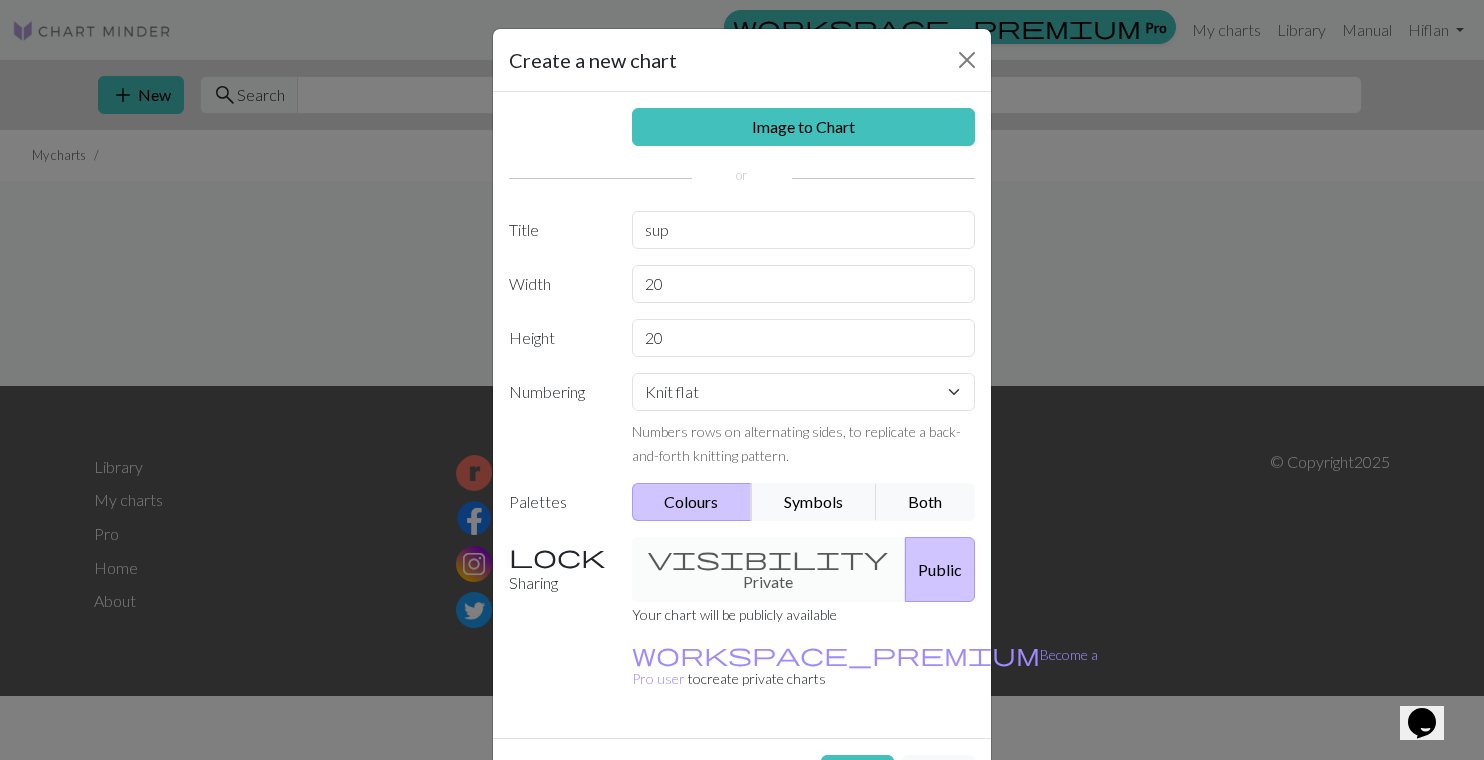 click on "visibility  Private Public" at bounding box center [804, 569] 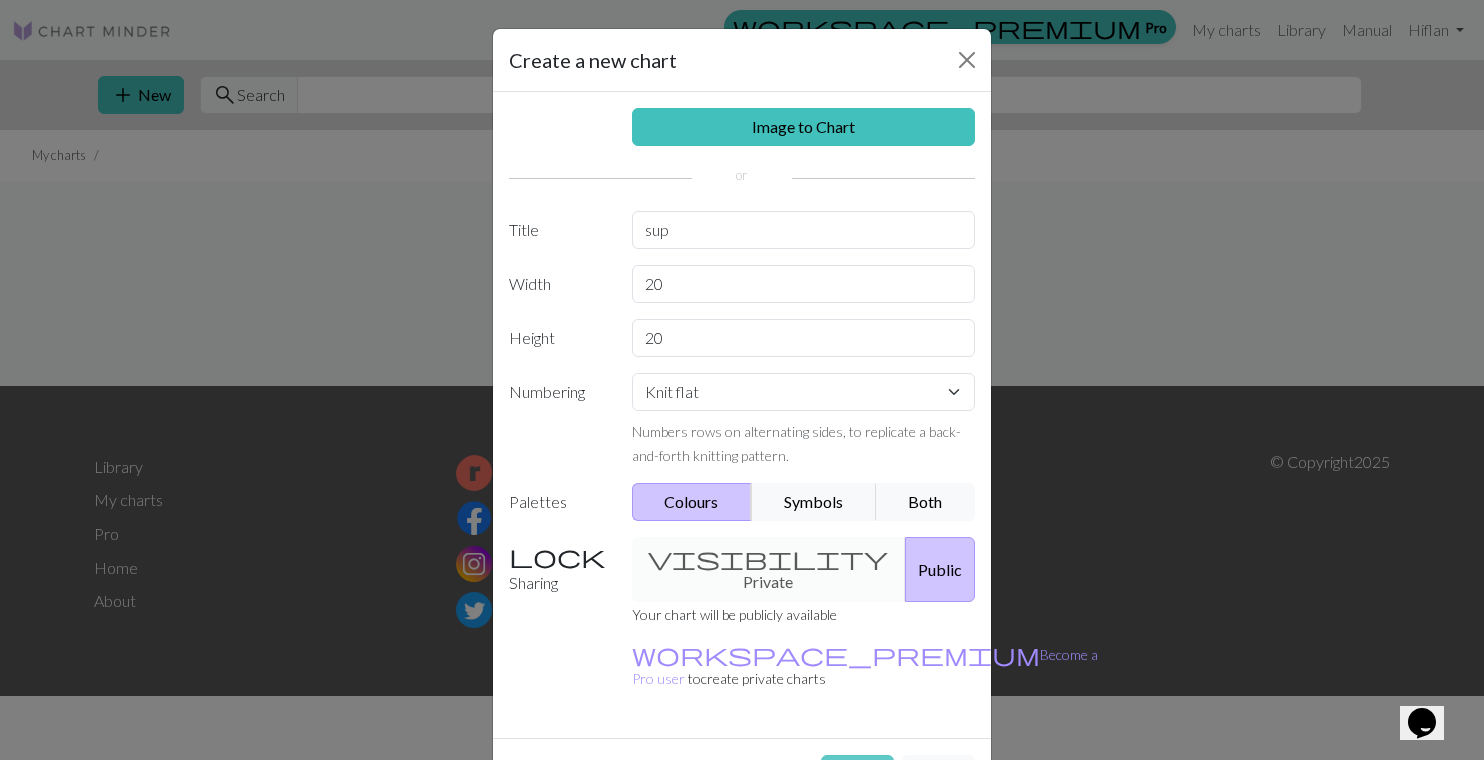 click on "Create" at bounding box center (857, 774) 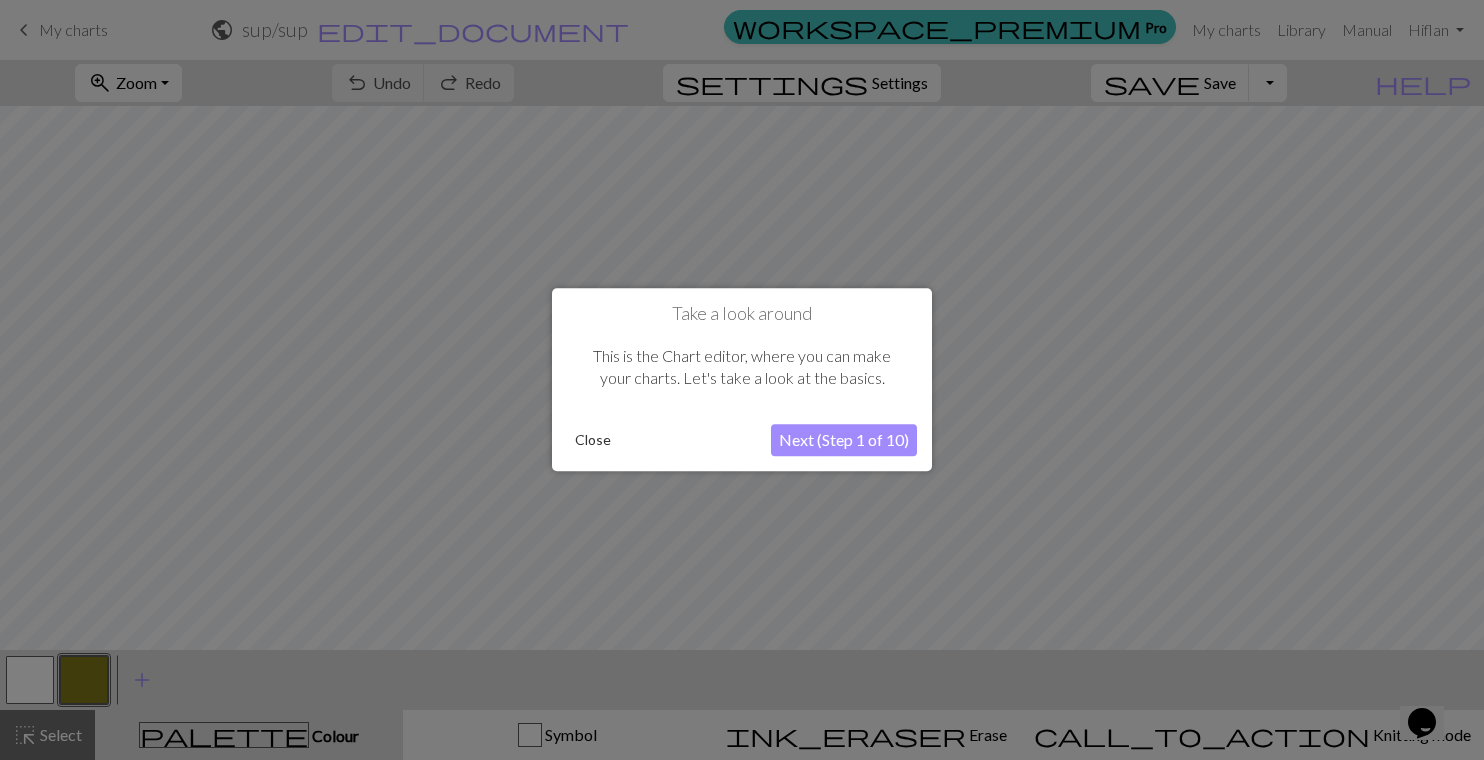 click on "Next (Step 1 of 10)" at bounding box center [844, 441] 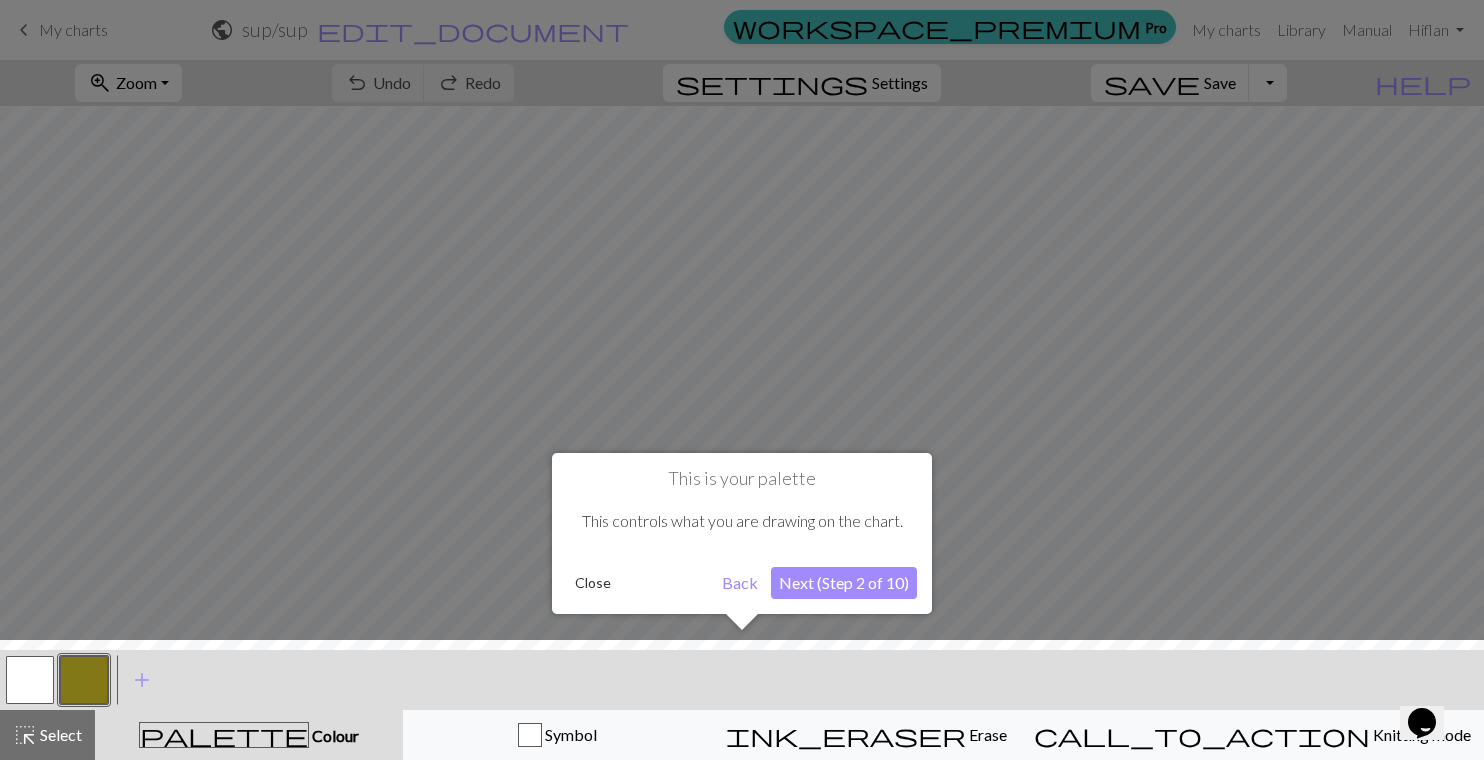 click on "Next (Step 2 of 10)" at bounding box center (844, 583) 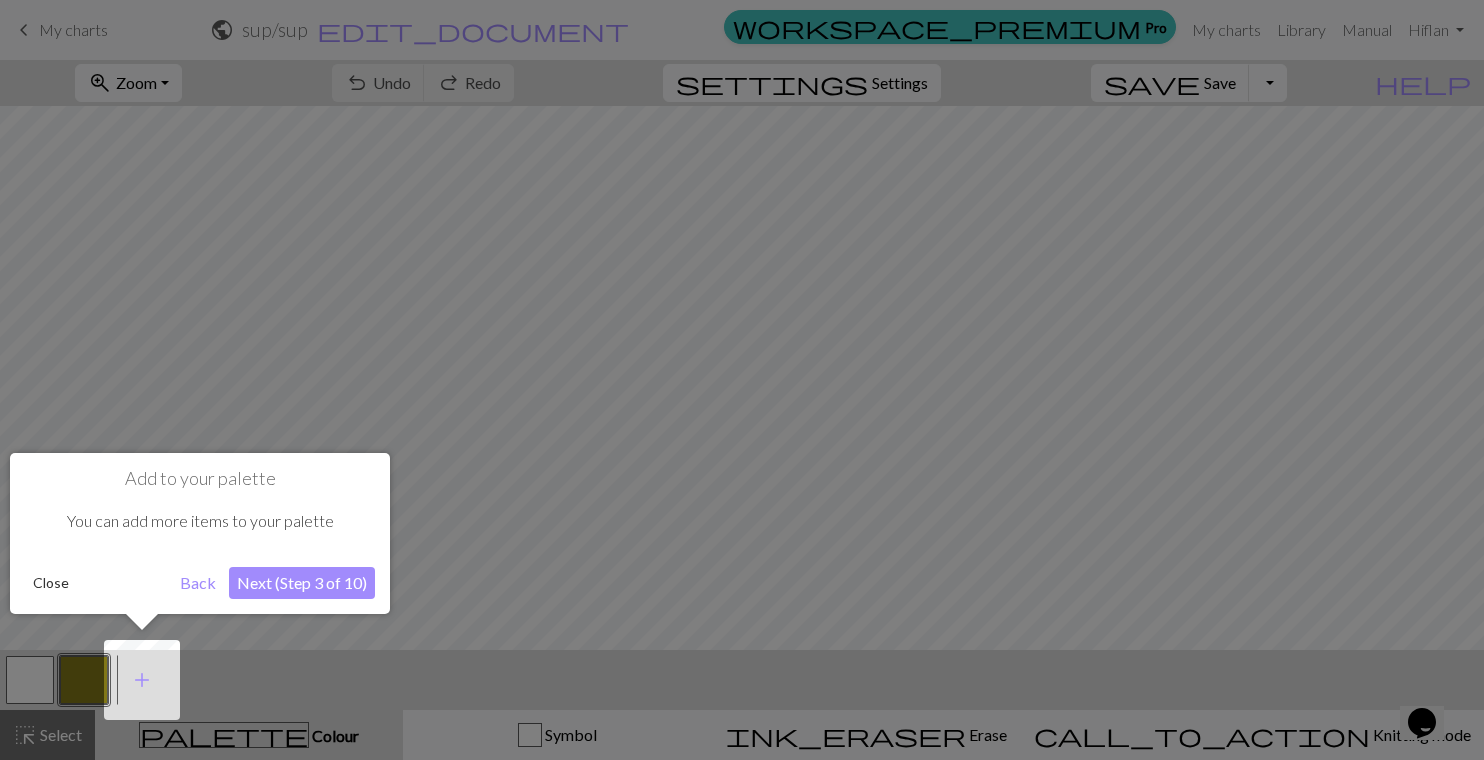 click on "Next (Step 3 of 10)" at bounding box center (302, 583) 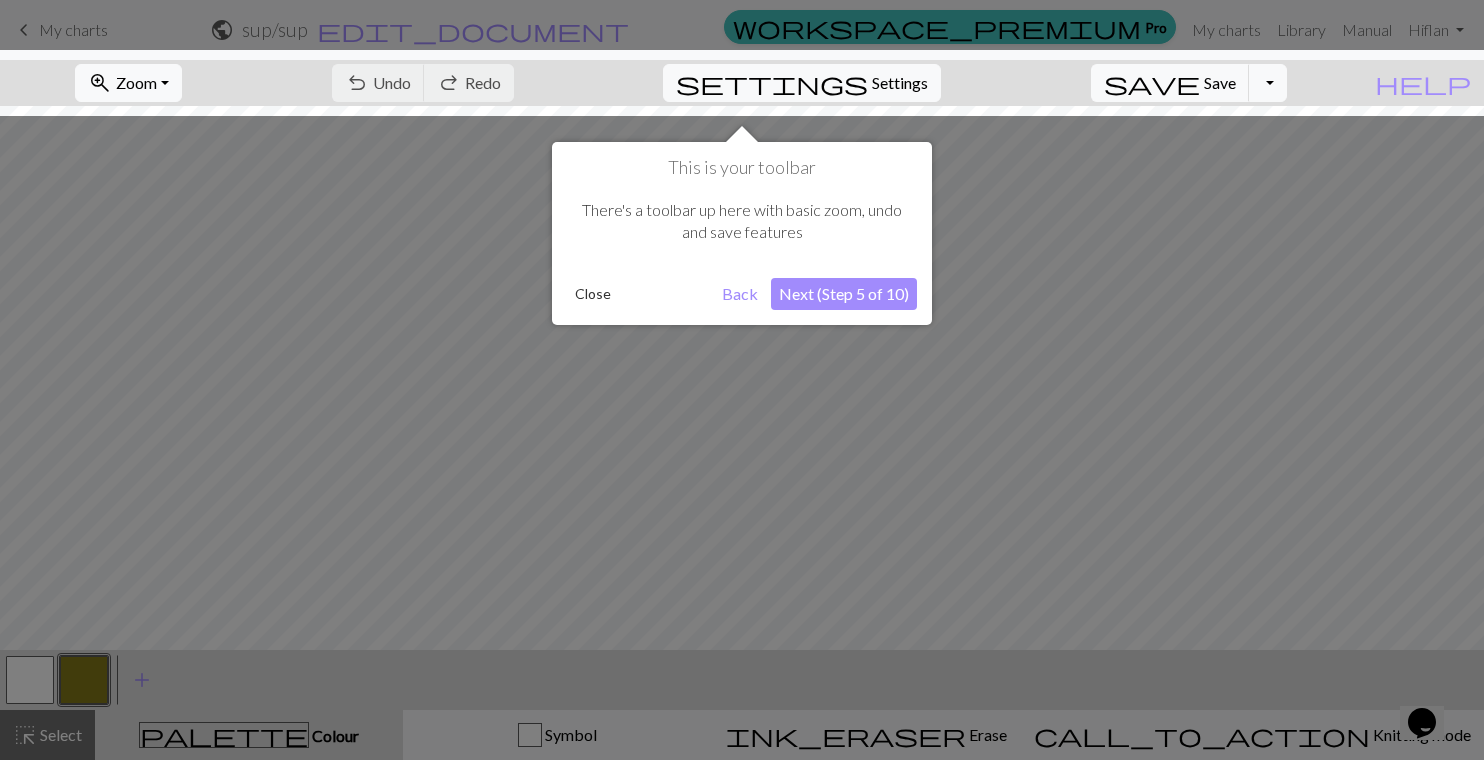 click on "Next (Step 5 of 10)" at bounding box center (844, 294) 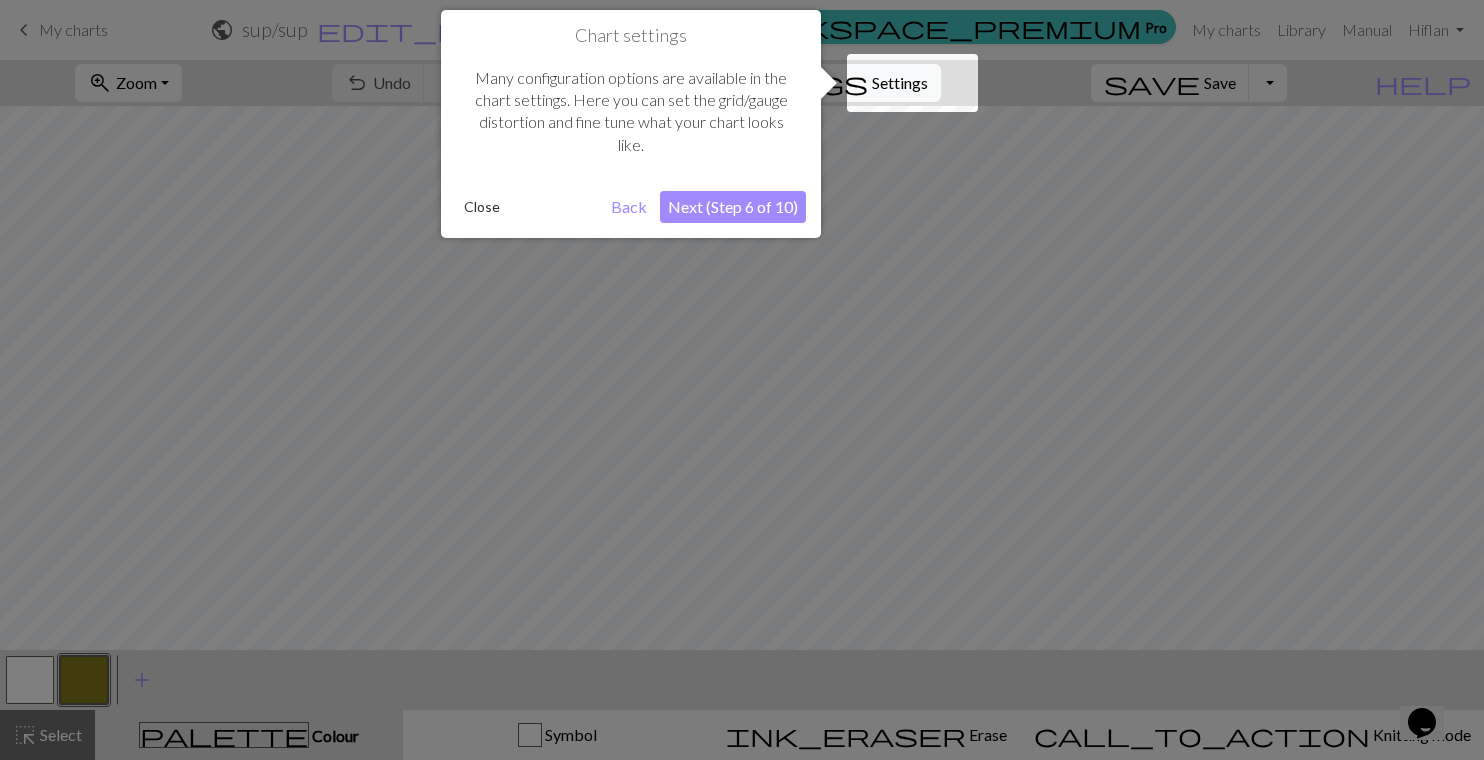 click on "Next (Step 6 of 10)" at bounding box center (733, 207) 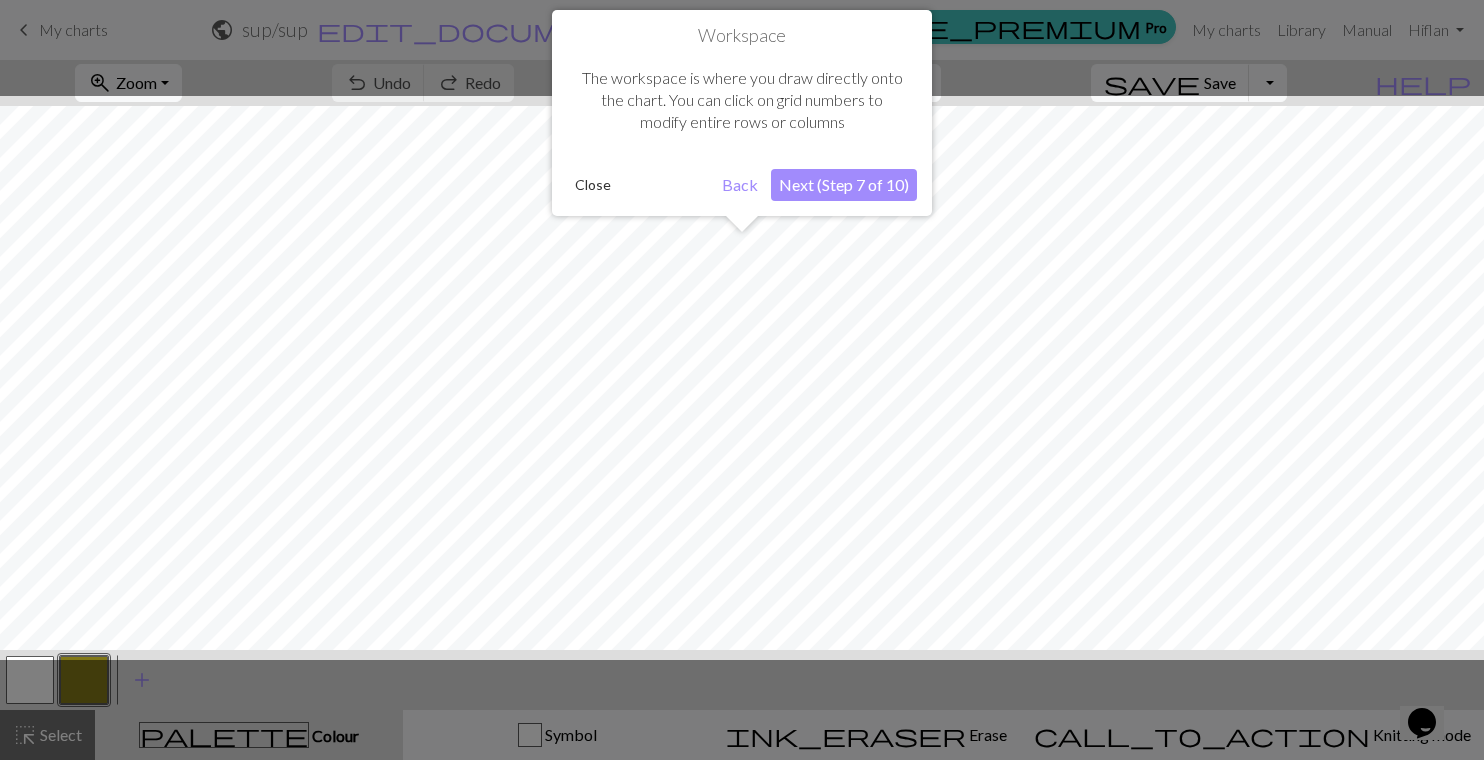 click on "Next (Step 7 of 10)" at bounding box center [844, 185] 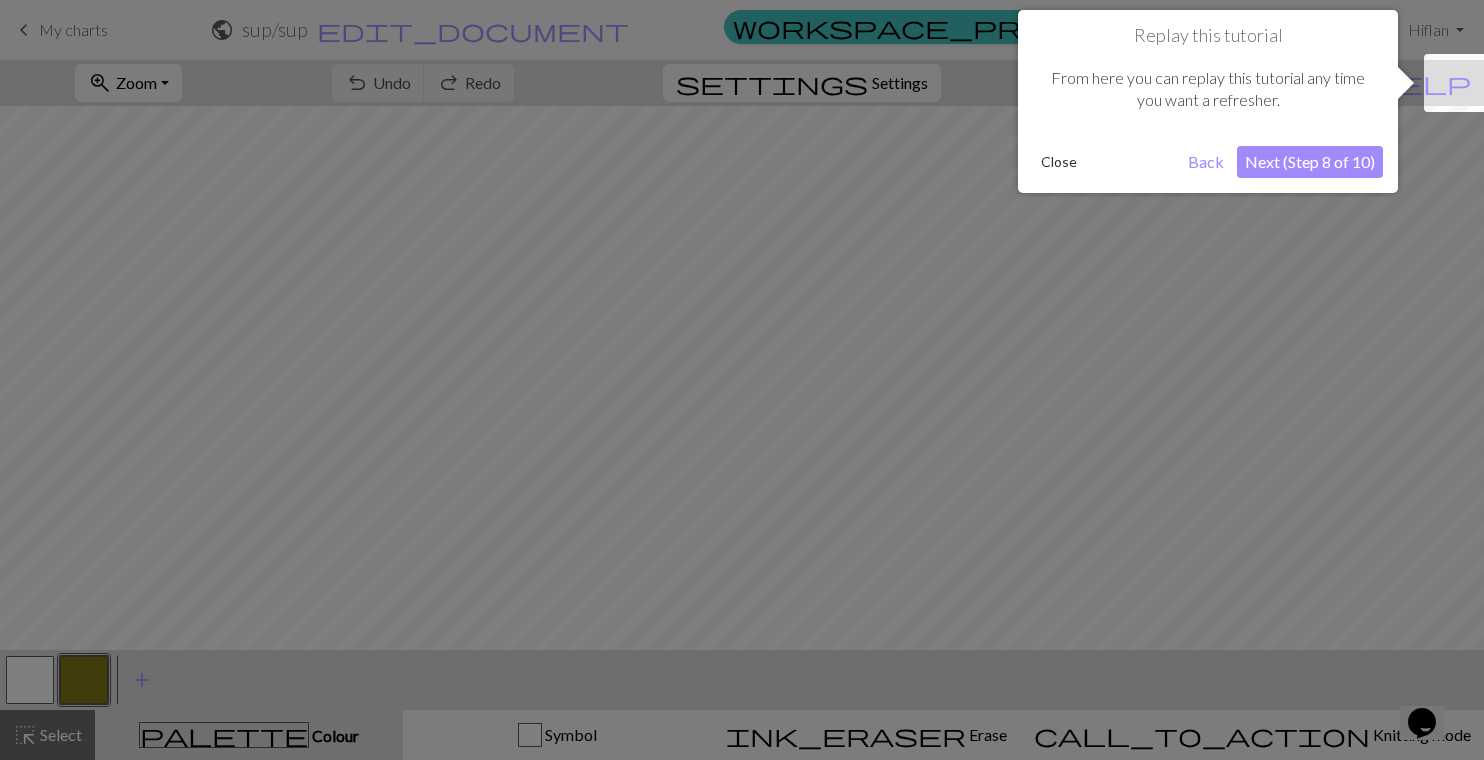 click on "Next (Step 8 of 10)" at bounding box center (1310, 162) 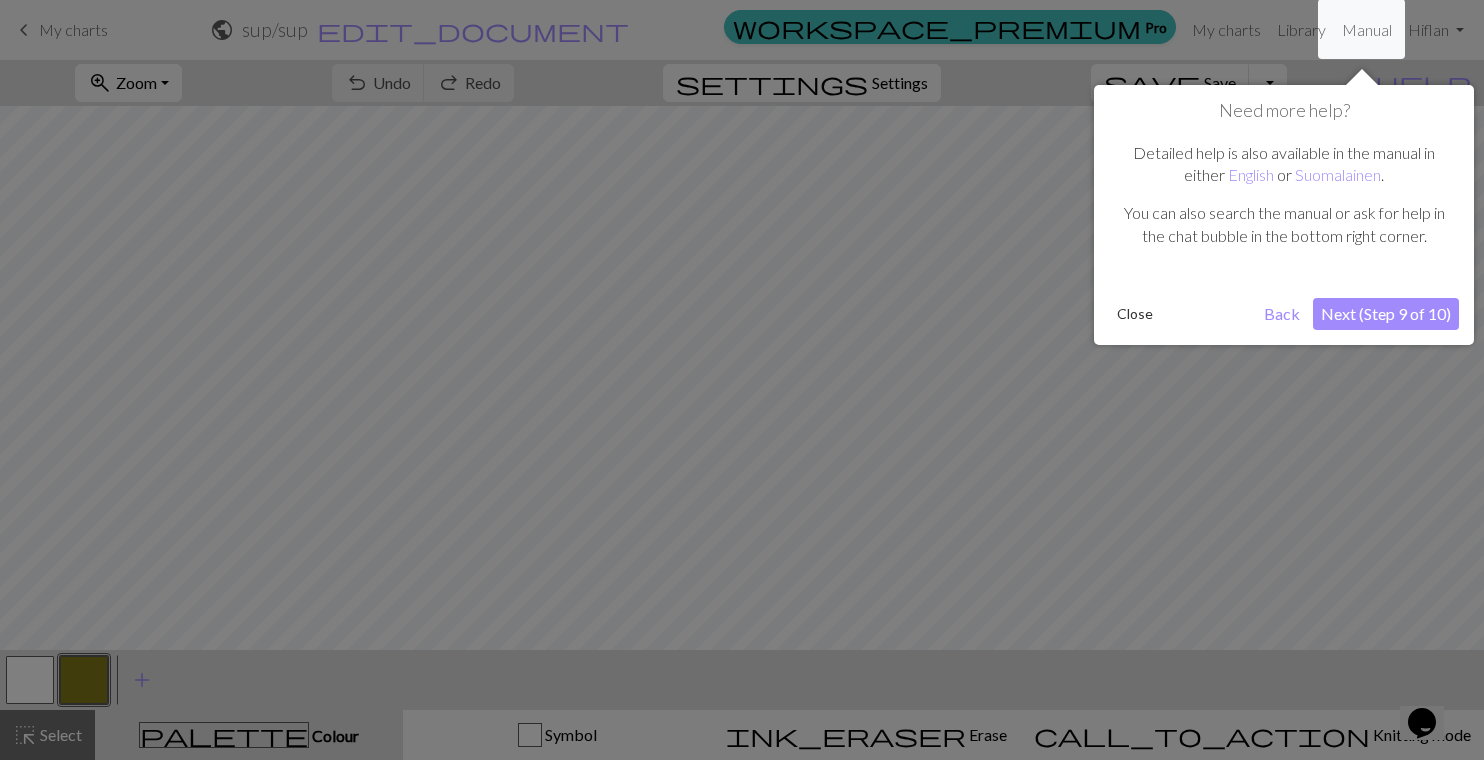 click on "Next (Step 9 of 10)" at bounding box center [1386, 314] 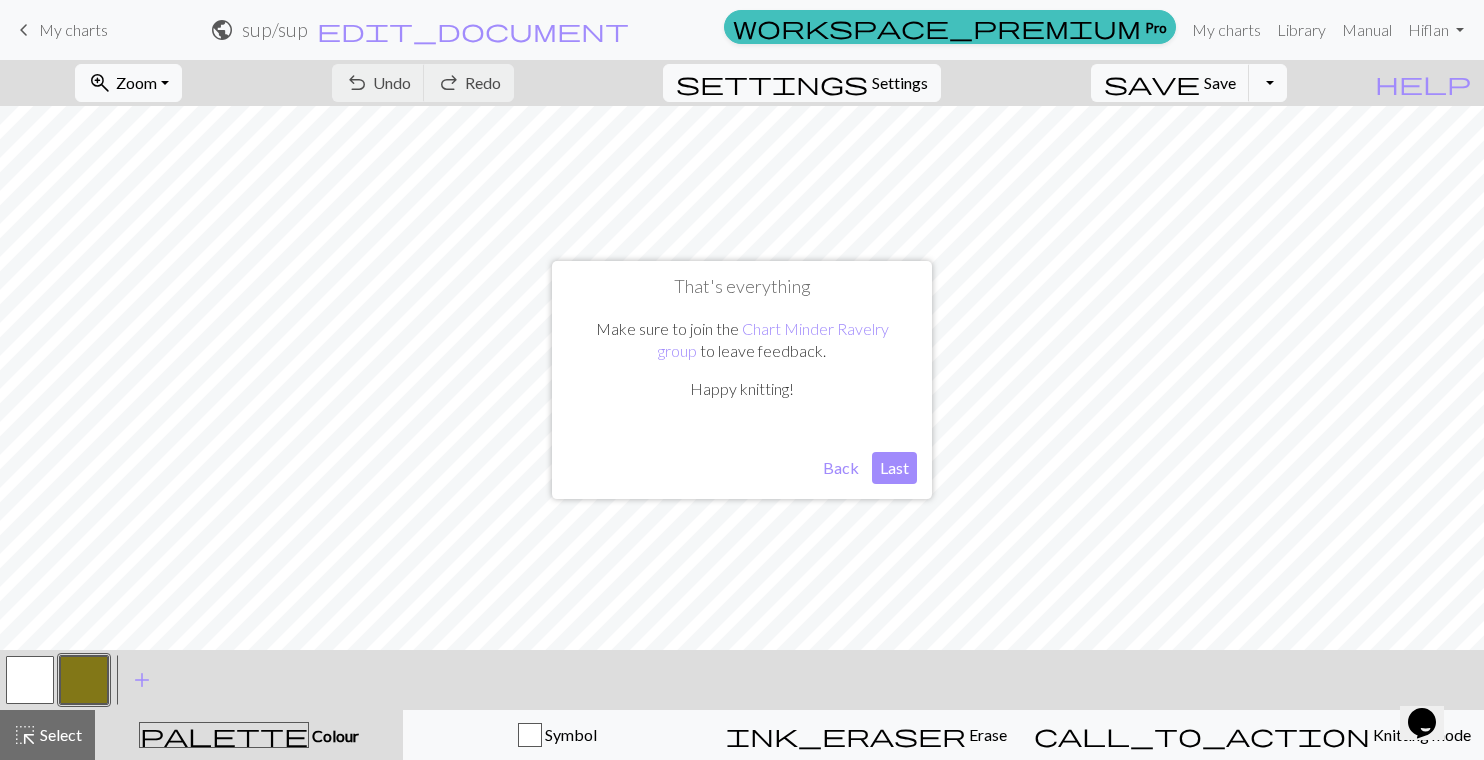 click on "Last" at bounding box center (894, 468) 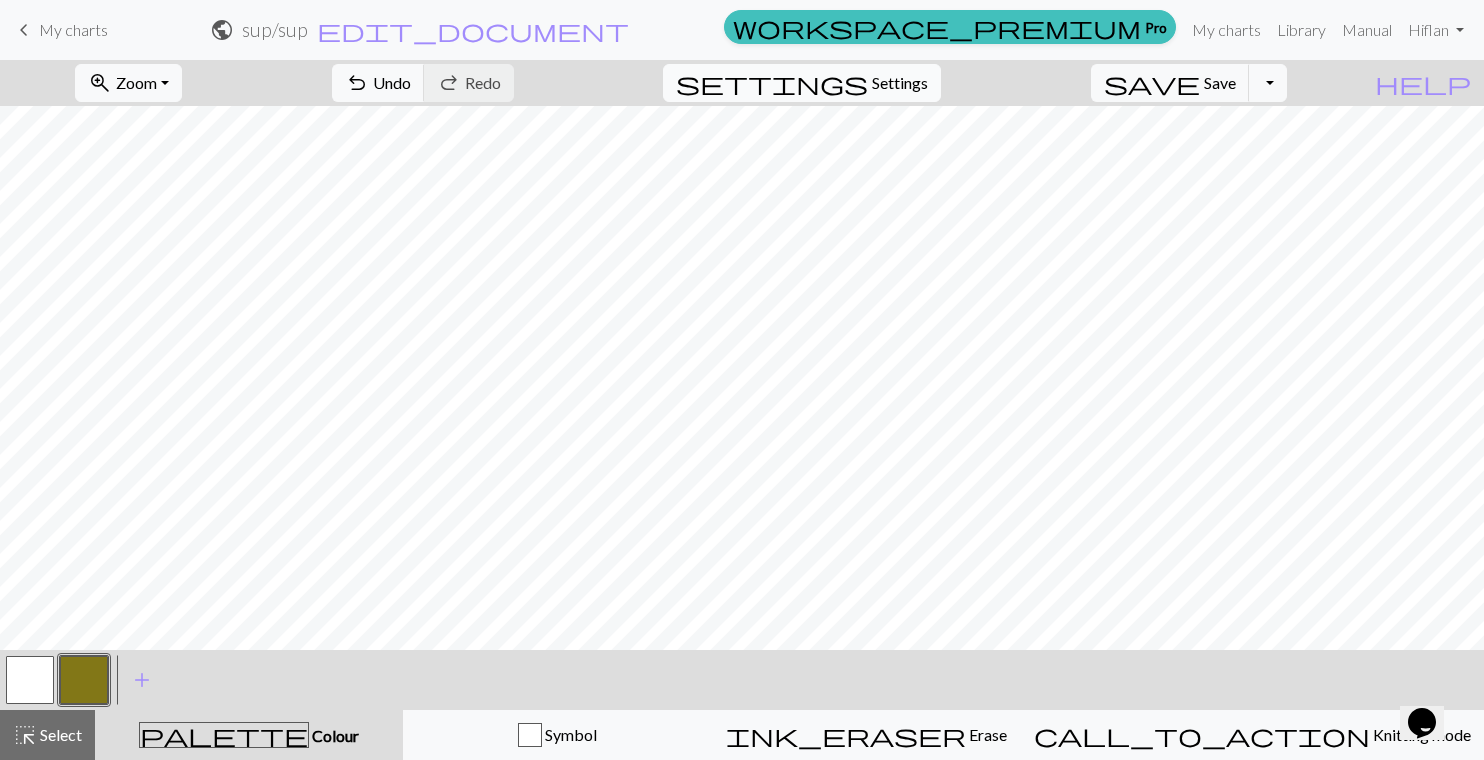 click on "Settings" at bounding box center (900, 83) 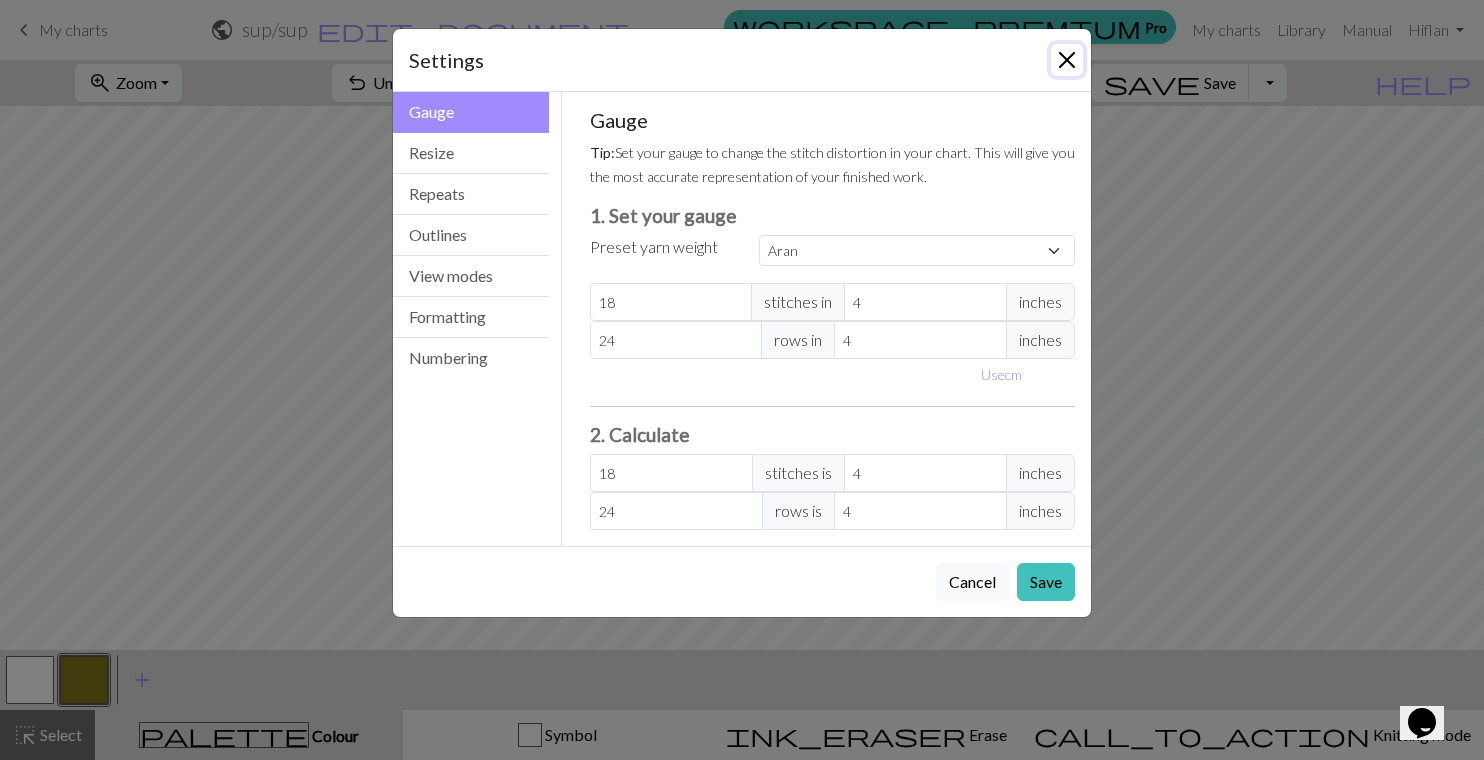 click at bounding box center [1067, 60] 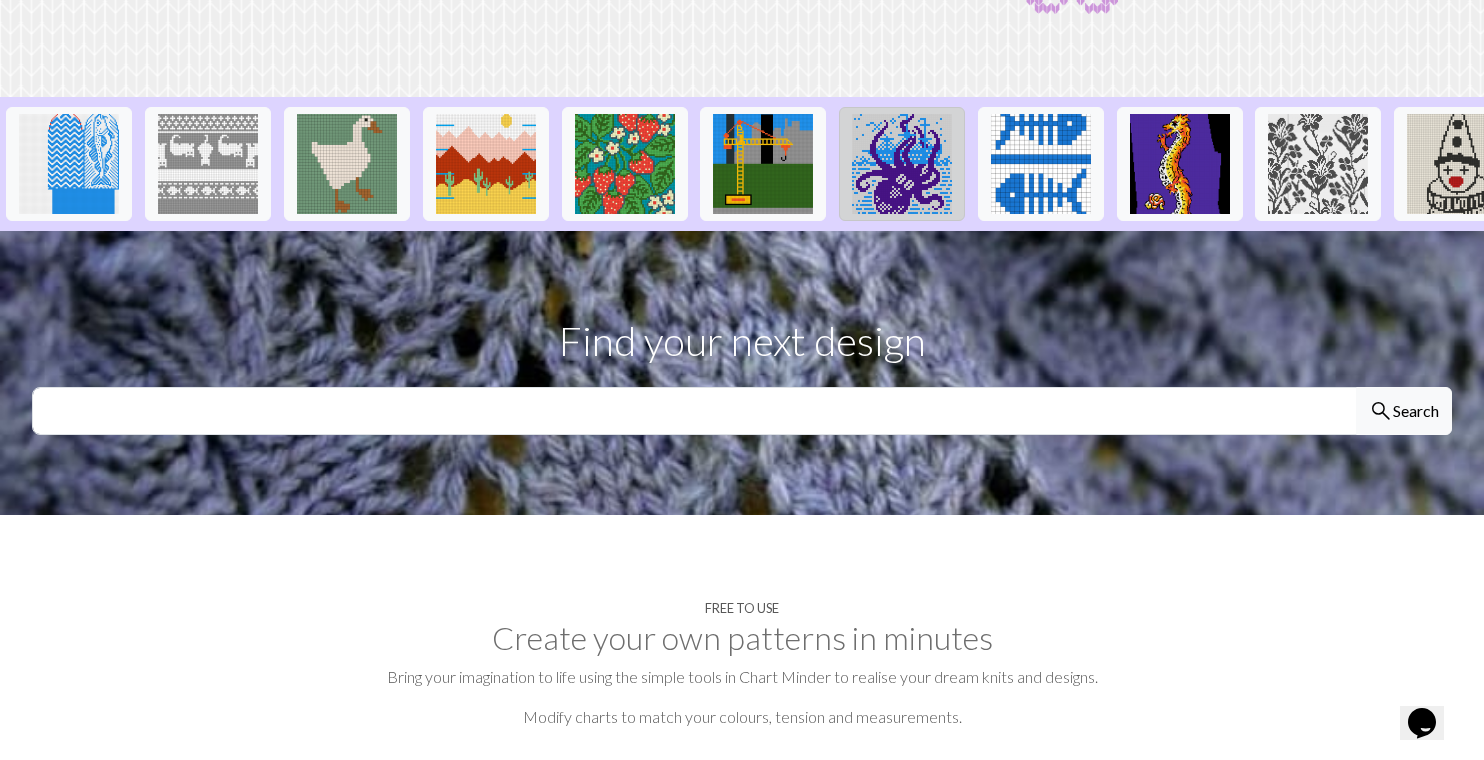 scroll, scrollTop: 672, scrollLeft: 0, axis: vertical 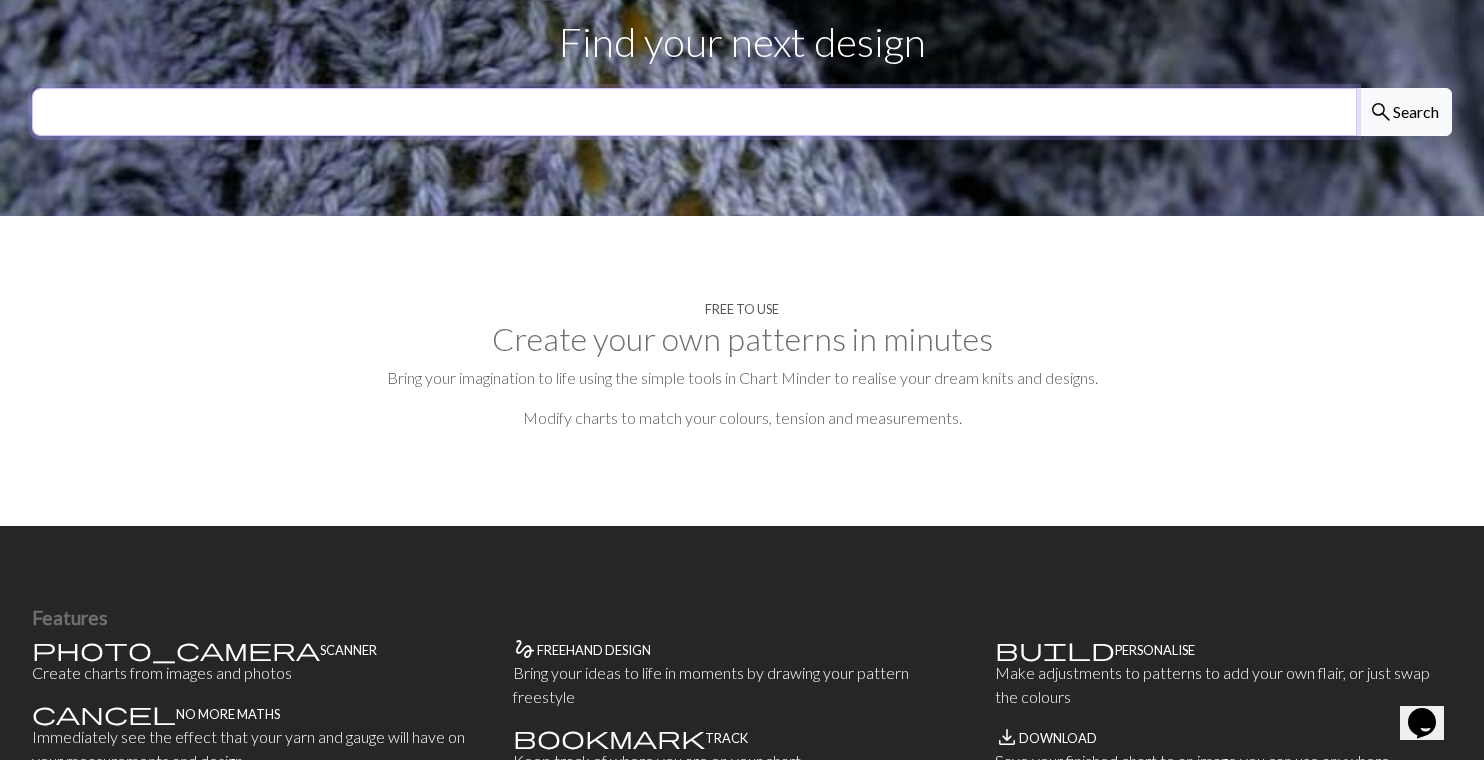 click at bounding box center (694, 112) 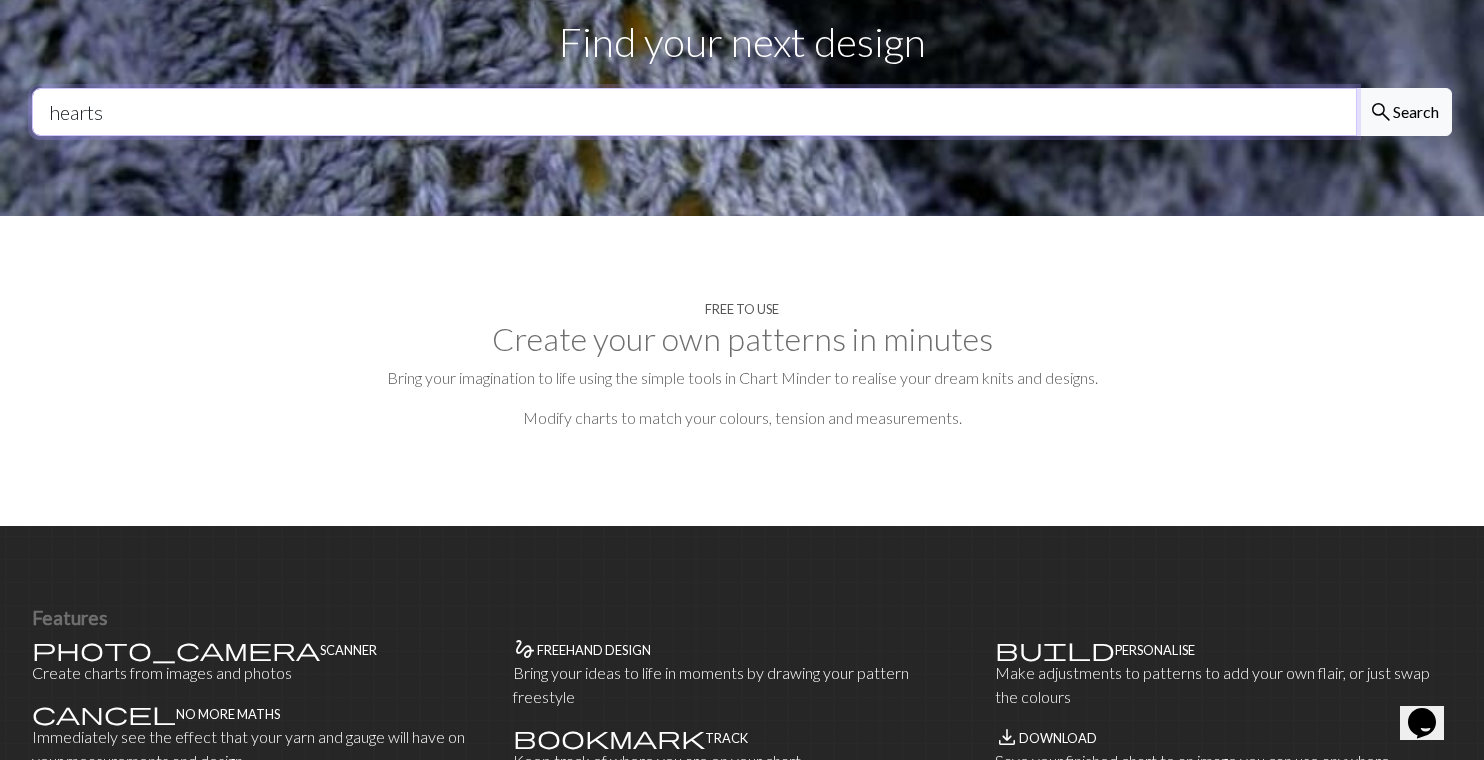 type on "hearts" 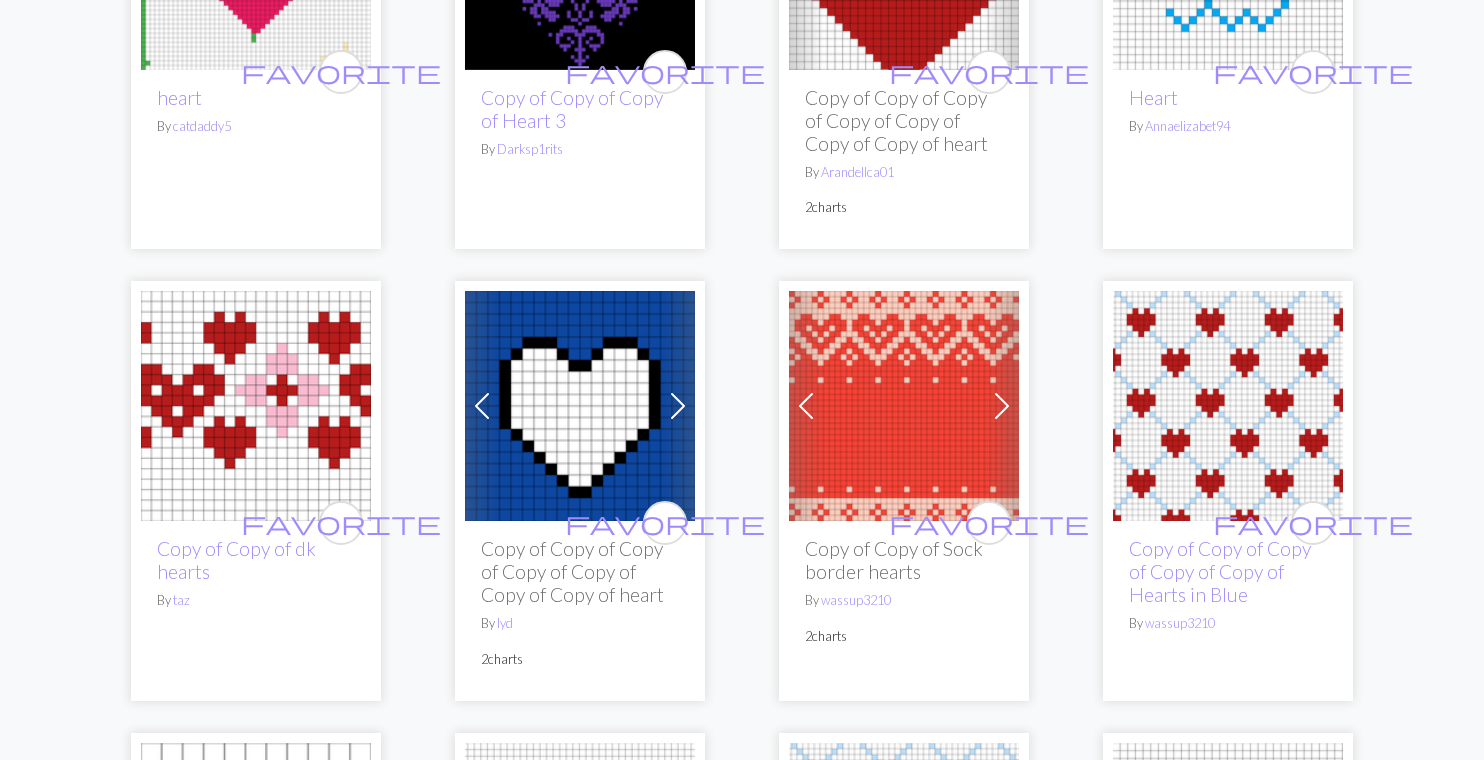 scroll, scrollTop: 3940, scrollLeft: 0, axis: vertical 